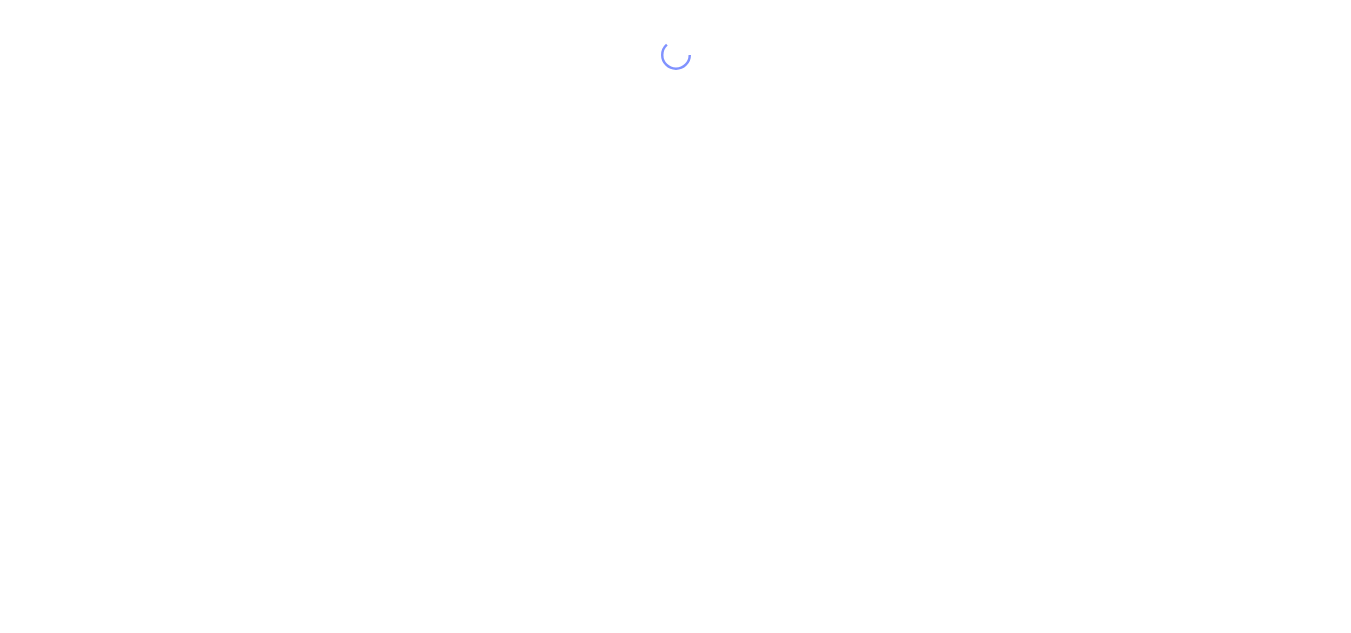 scroll, scrollTop: 0, scrollLeft: 0, axis: both 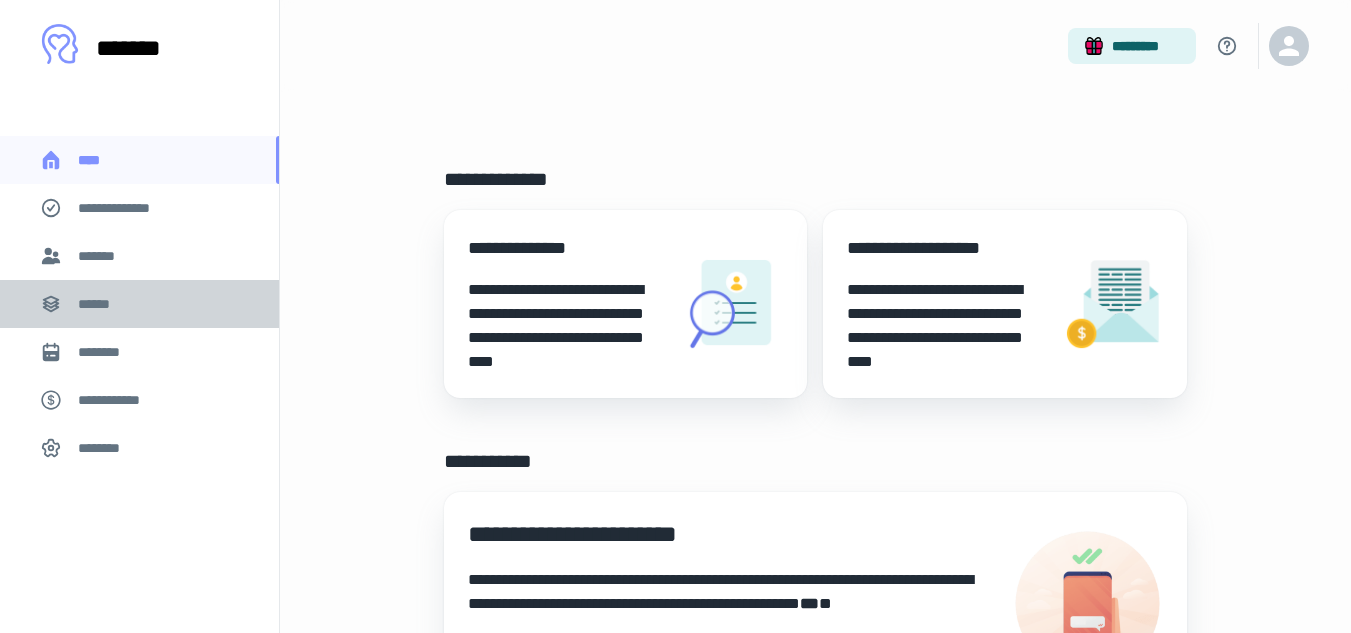click on "******" at bounding box center (100, 304) 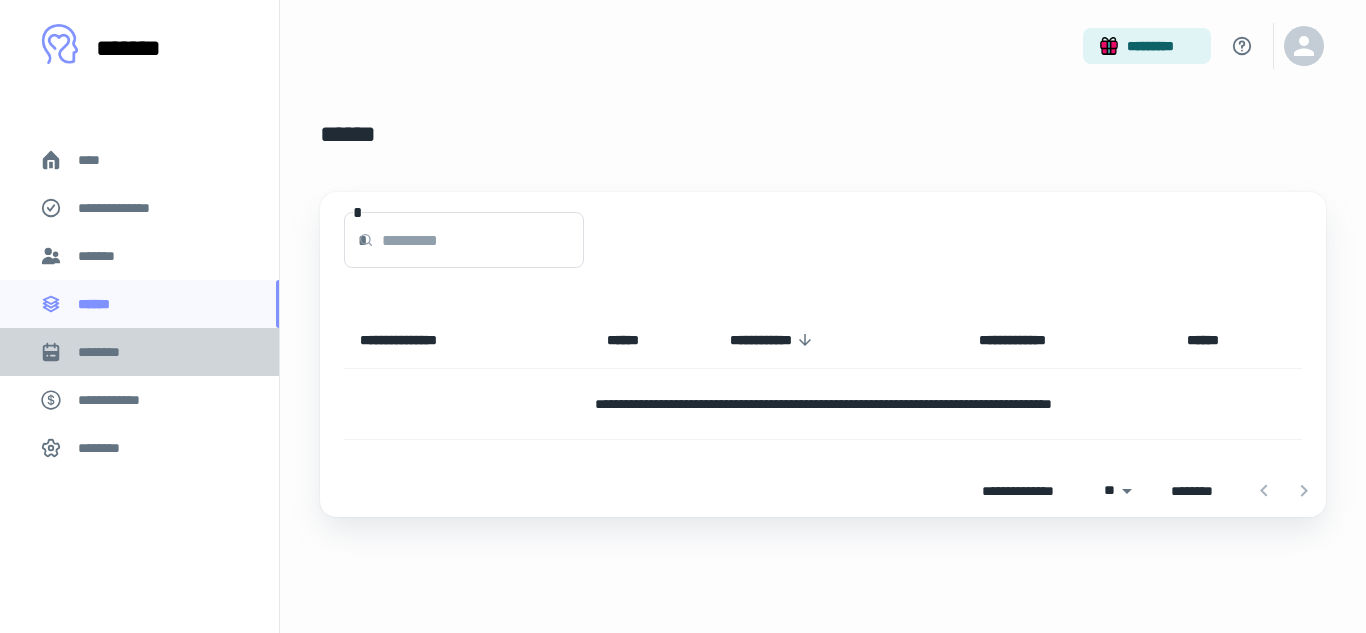 click on "********" at bounding box center (107, 352) 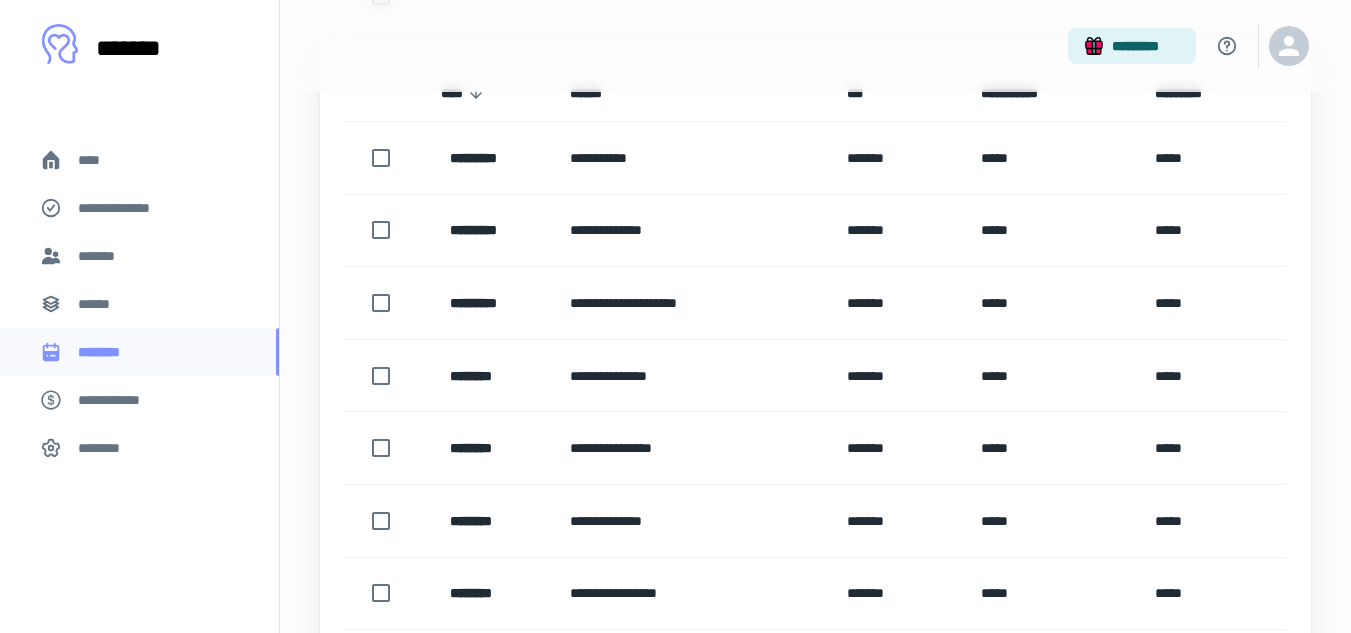 scroll, scrollTop: 500, scrollLeft: 0, axis: vertical 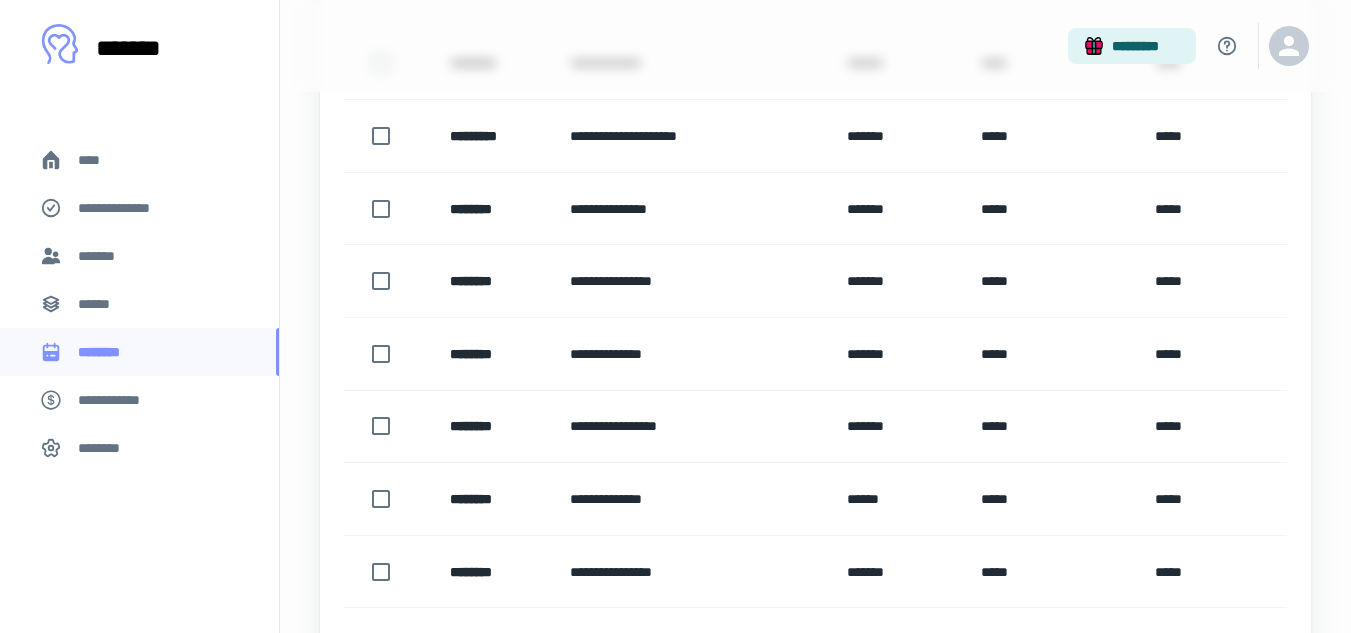 click on "******" at bounding box center [139, 304] 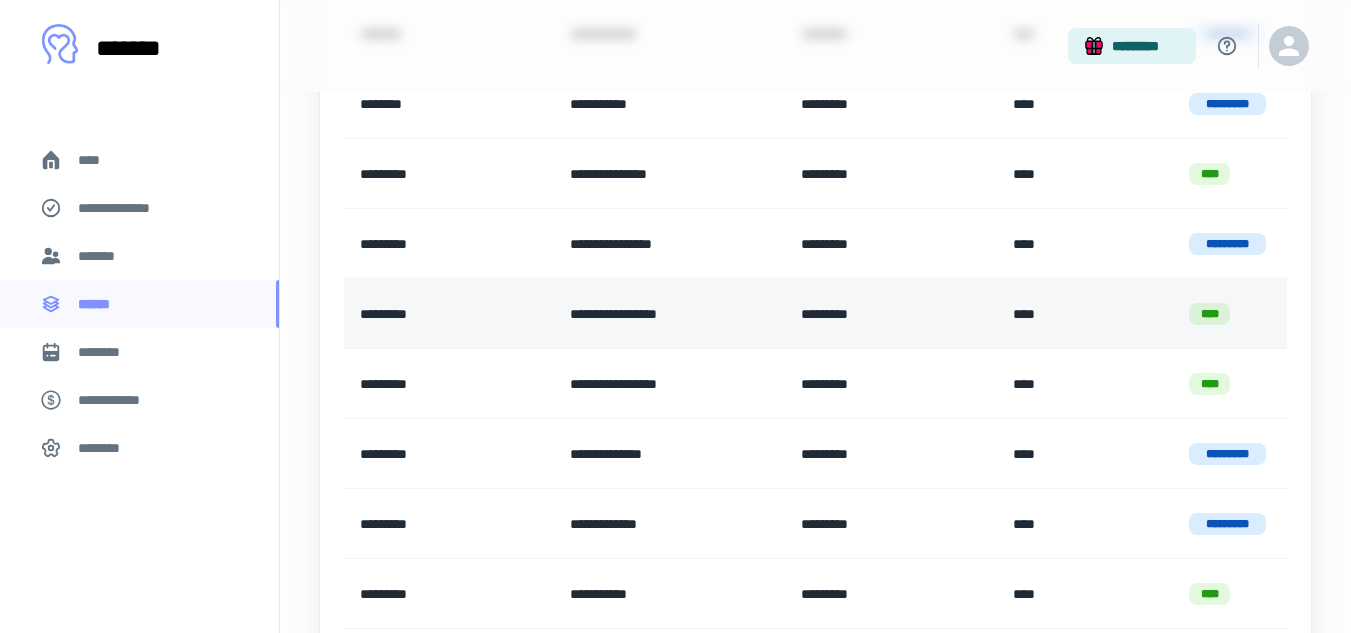 scroll, scrollTop: 1643, scrollLeft: 0, axis: vertical 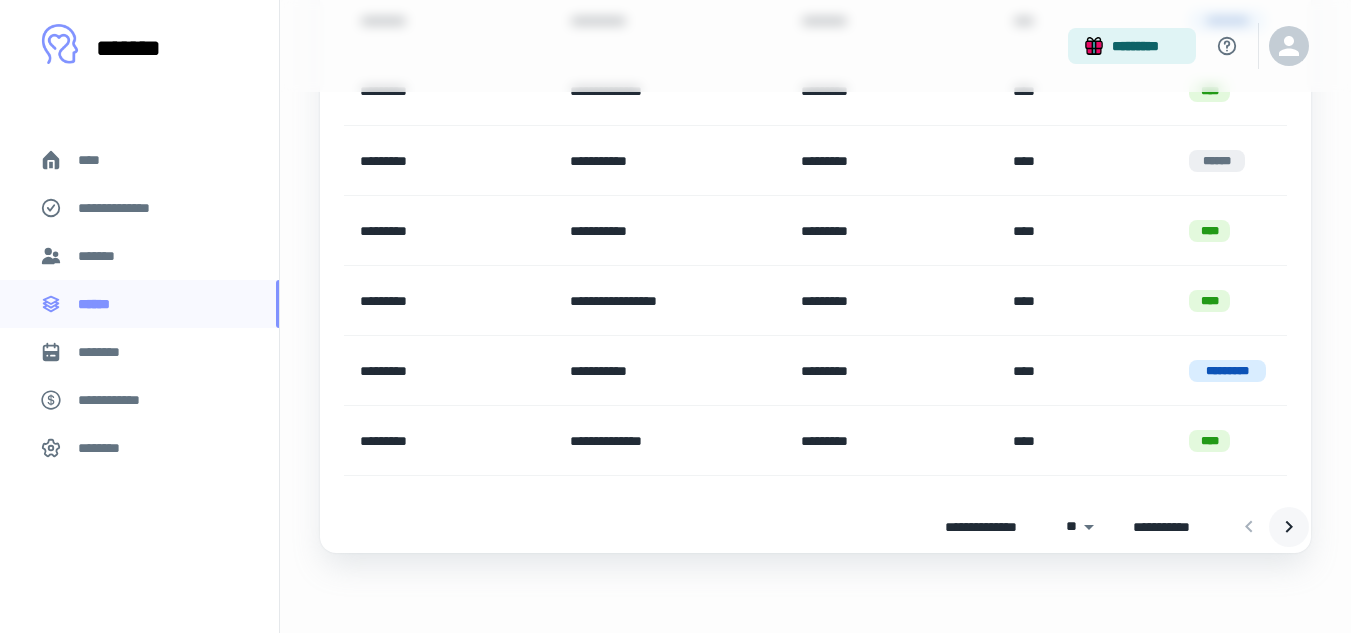 click 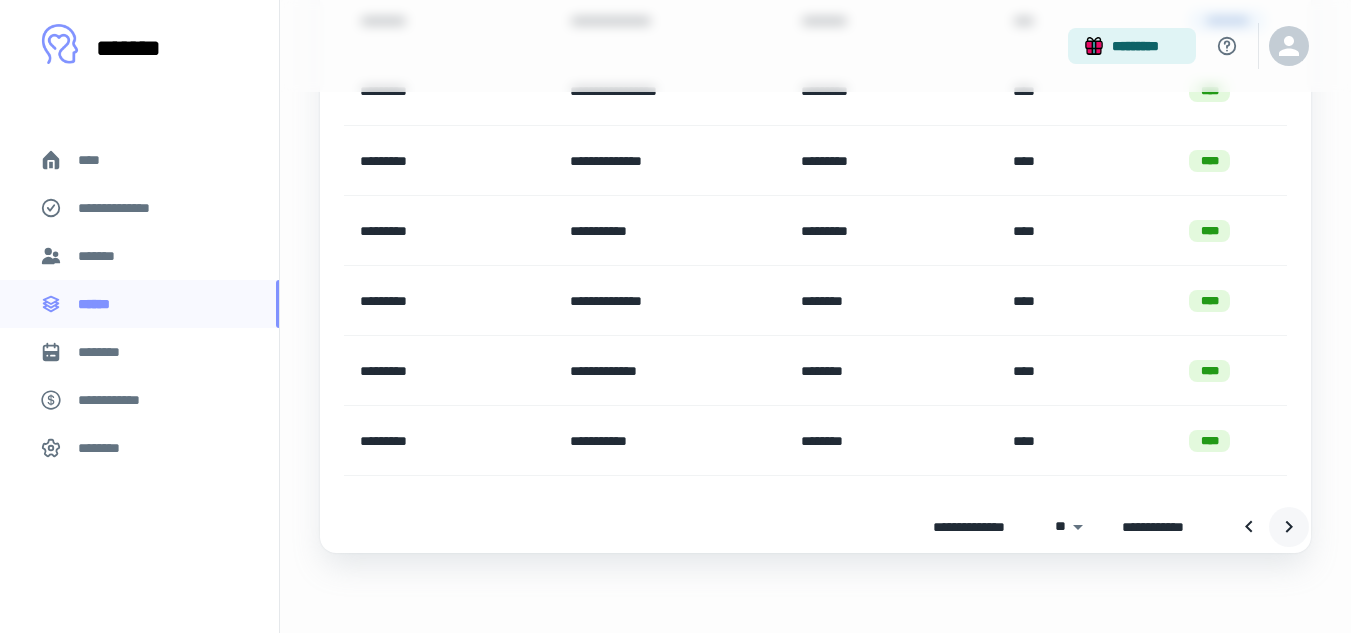 click at bounding box center (1289, 527) 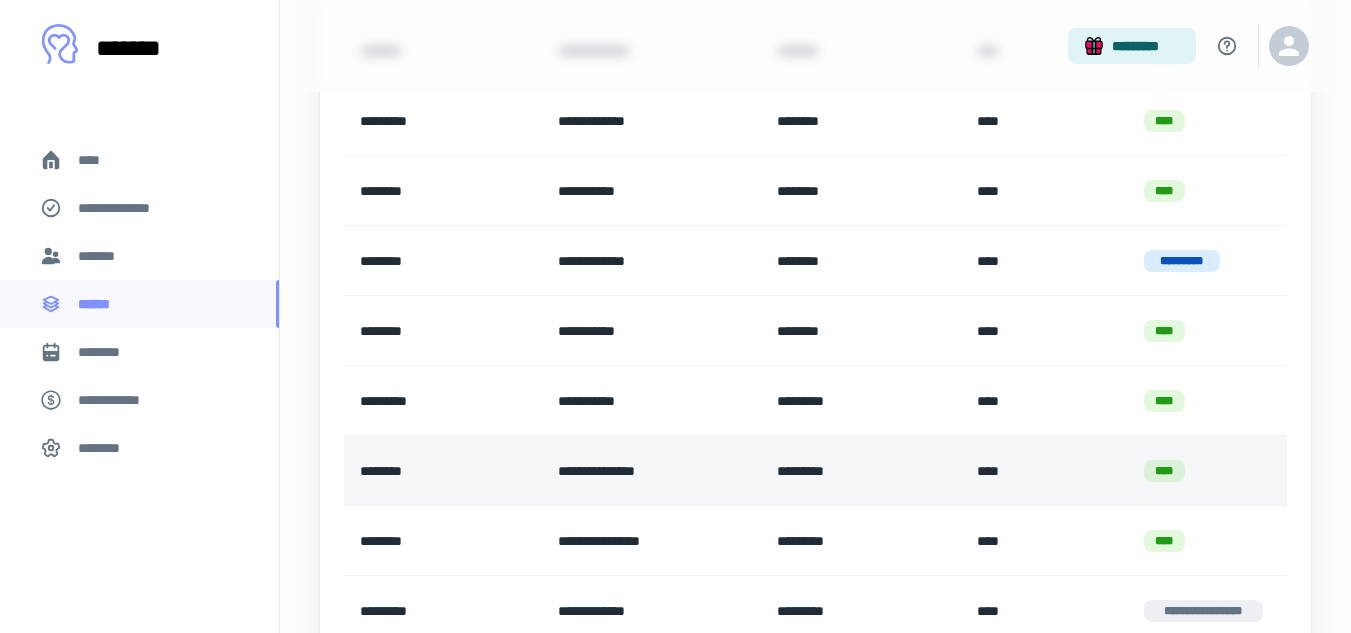 scroll, scrollTop: 1443, scrollLeft: 0, axis: vertical 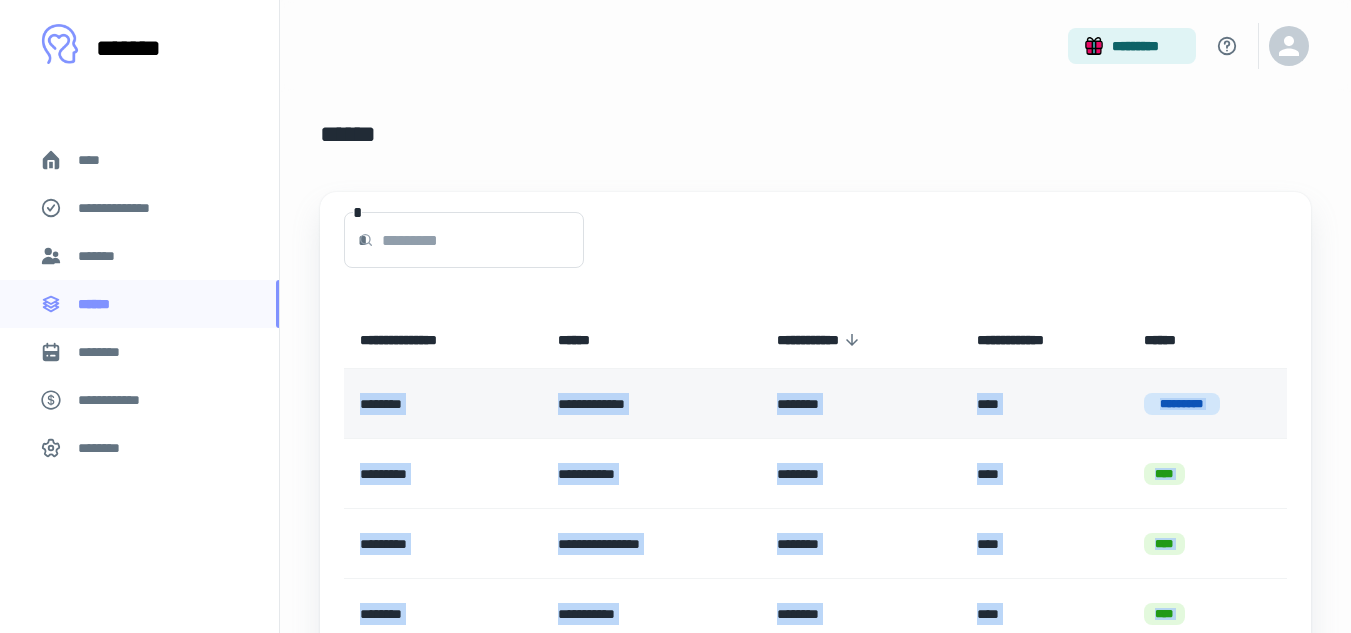 drag, startPoint x: 1214, startPoint y: 368, endPoint x: 353, endPoint y: 407, distance: 861.8828 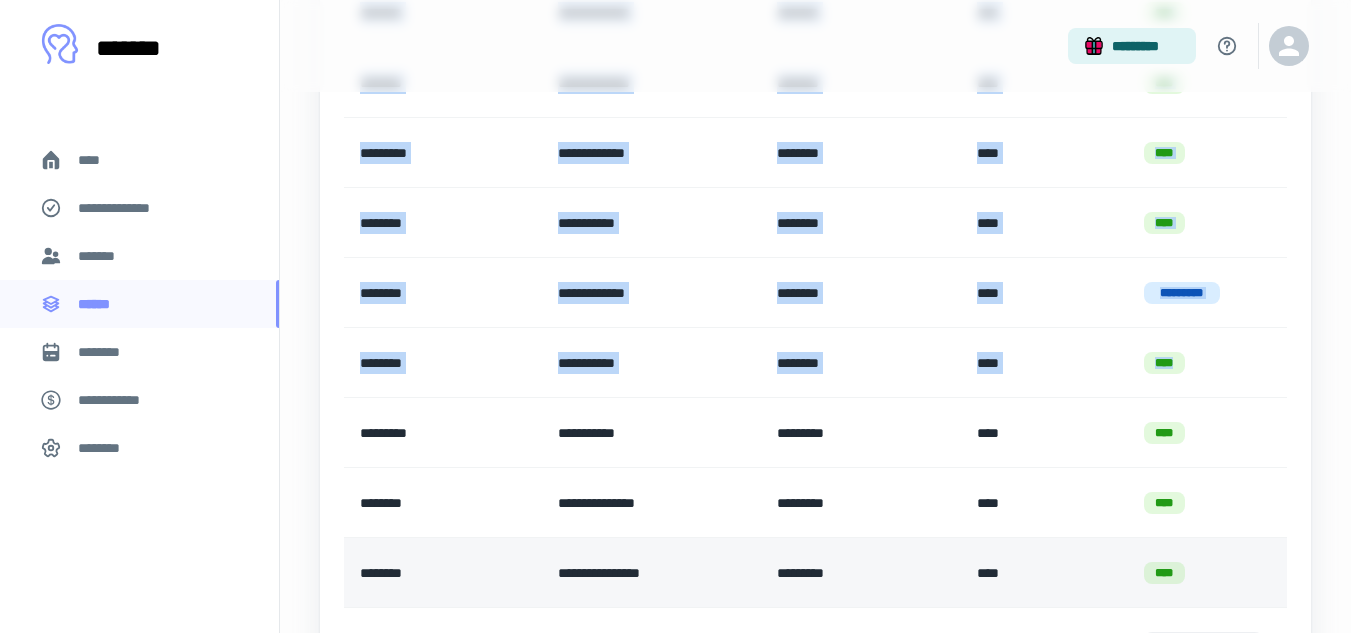 scroll, scrollTop: 1643, scrollLeft: 0, axis: vertical 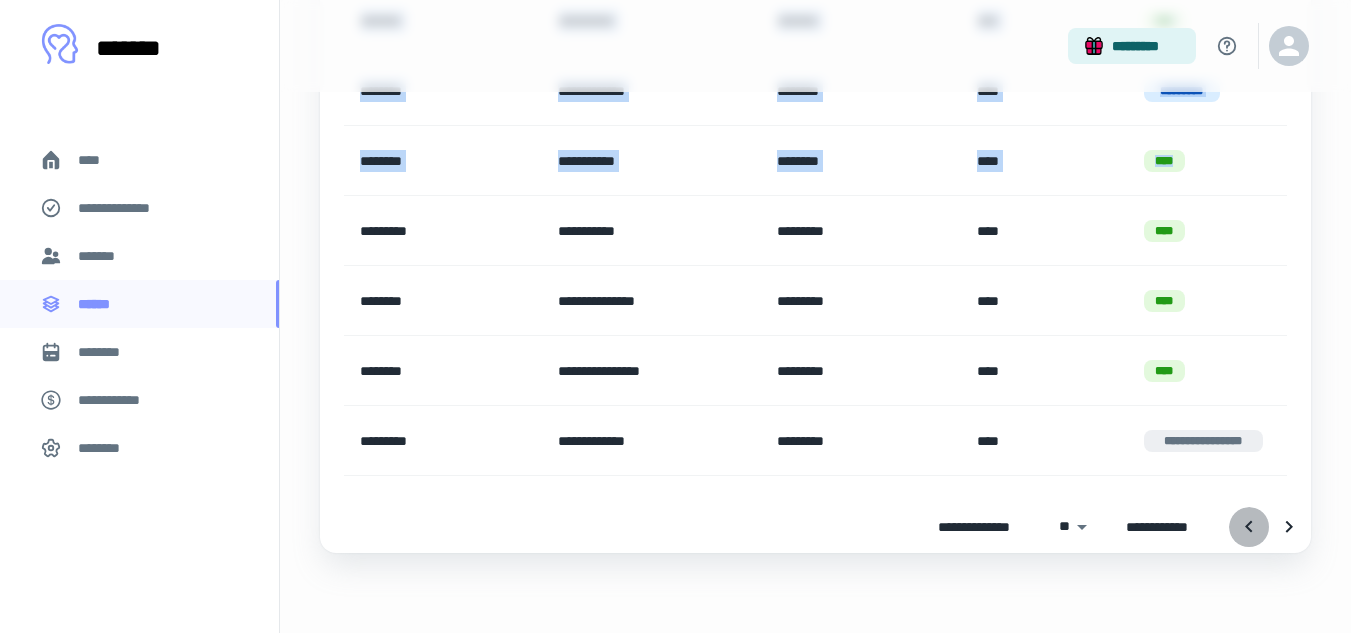 click 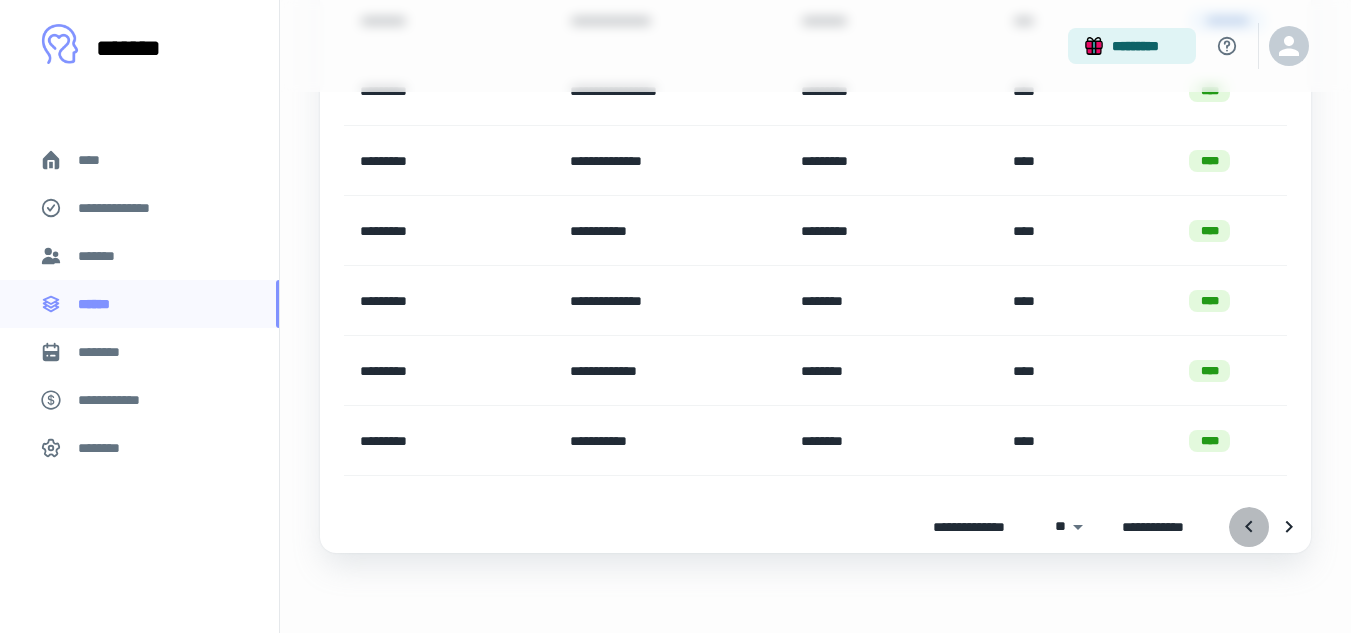 click 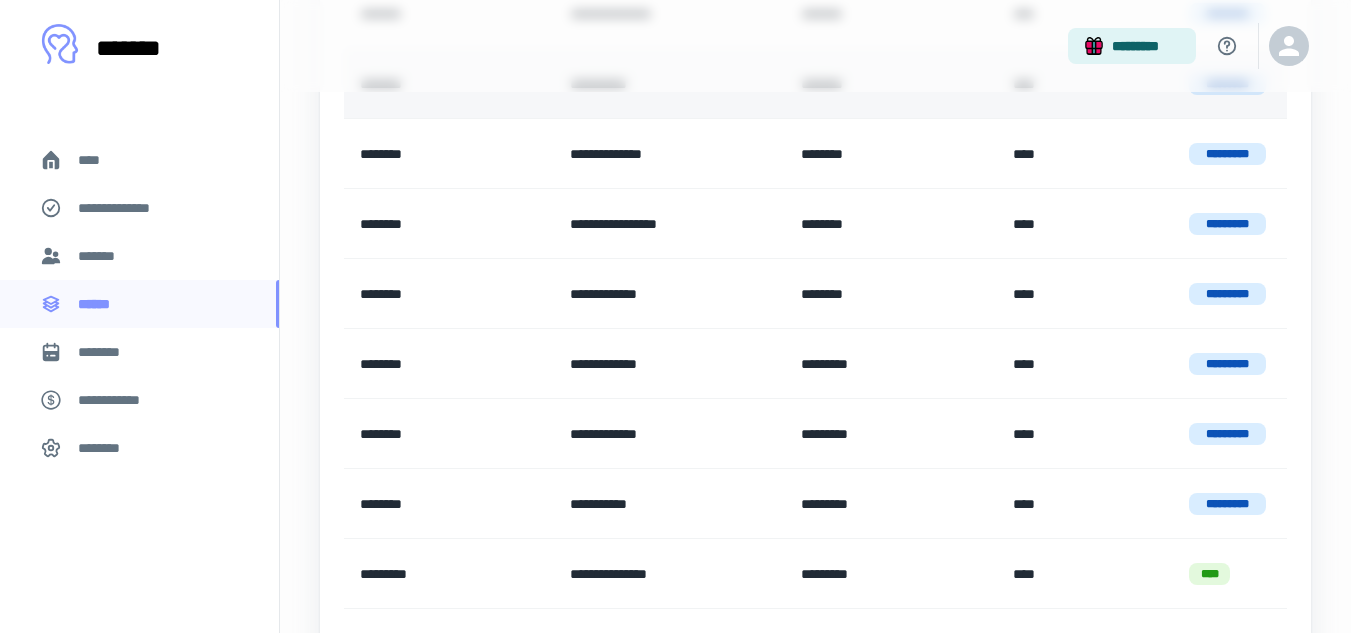 scroll, scrollTop: 700, scrollLeft: 0, axis: vertical 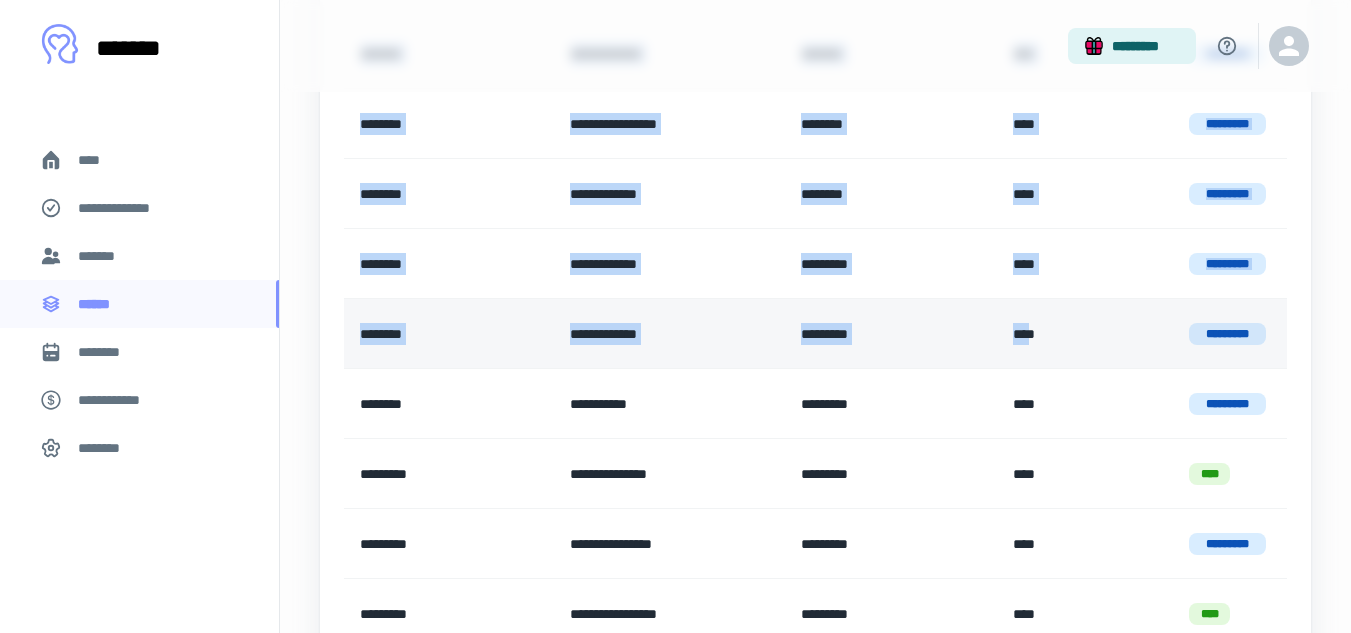 drag, startPoint x: 332, startPoint y: 263, endPoint x: 1010, endPoint y: 327, distance: 681.014 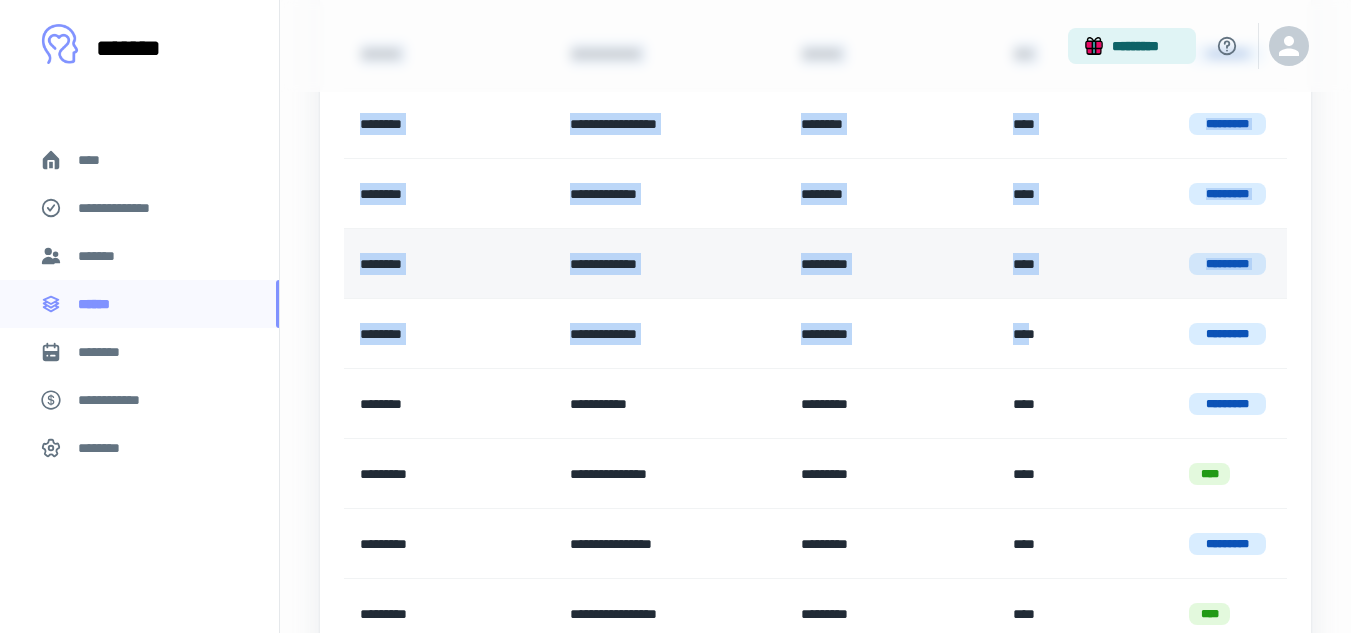 click on "*********" at bounding box center [891, 264] 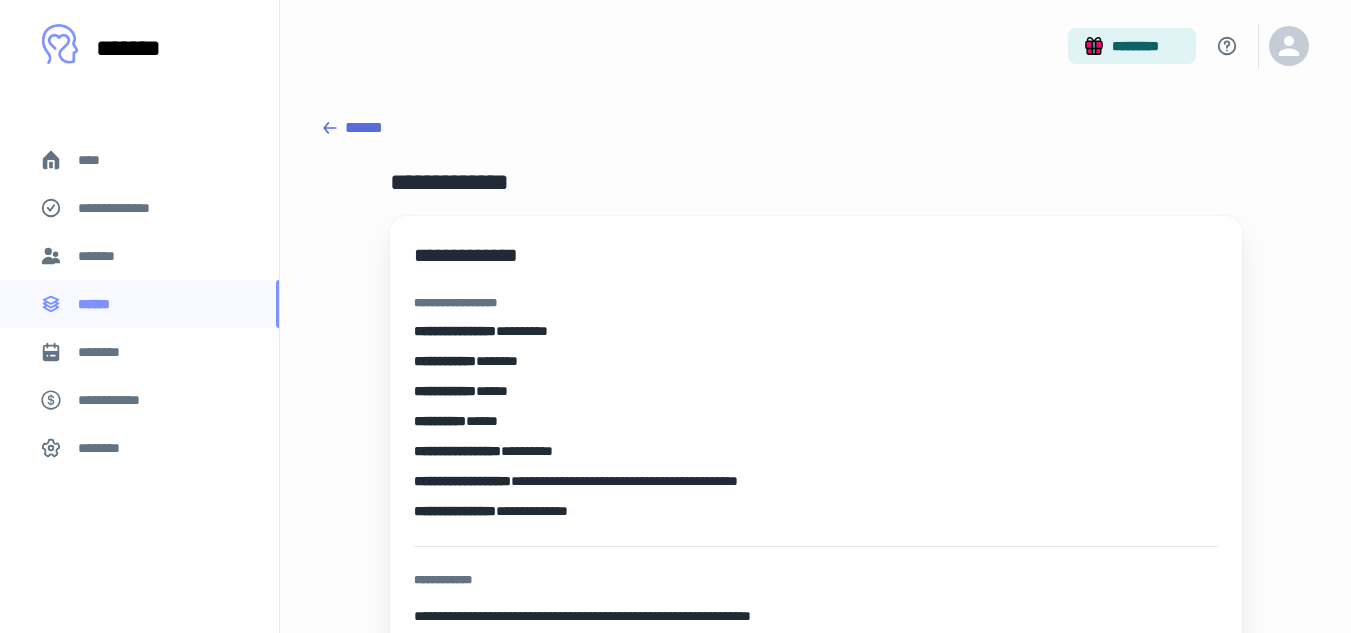 click on "******" at bounding box center [815, 128] 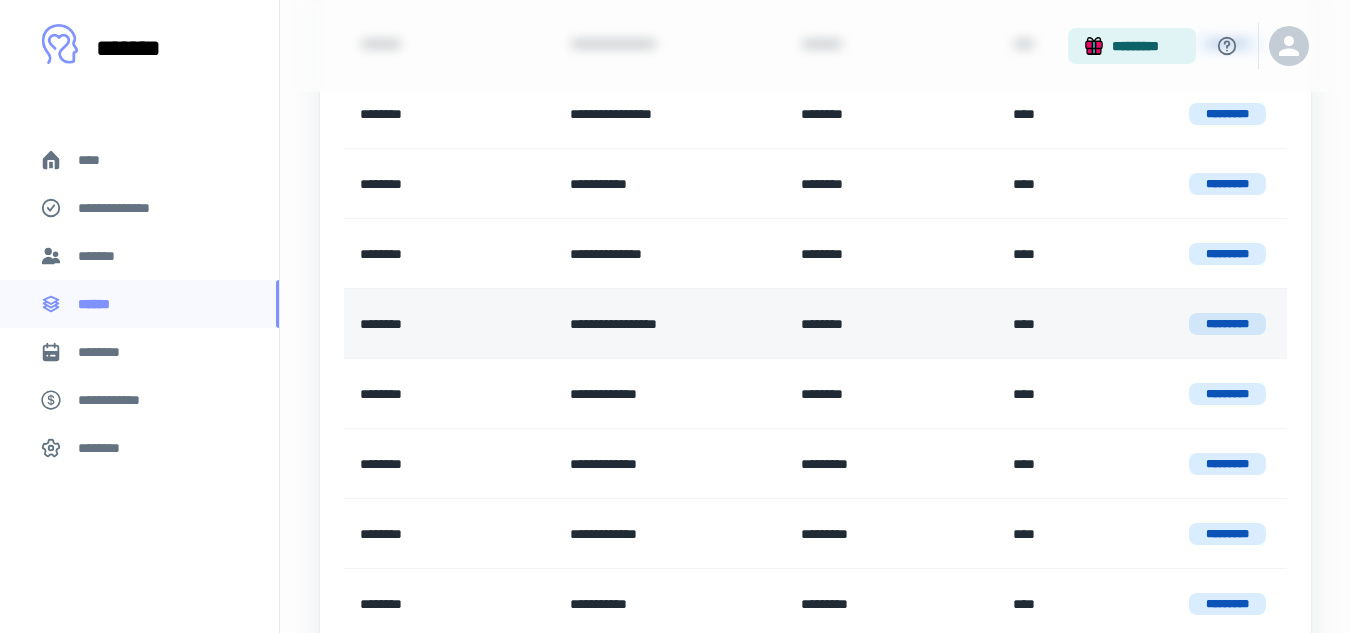 scroll, scrollTop: 600, scrollLeft: 0, axis: vertical 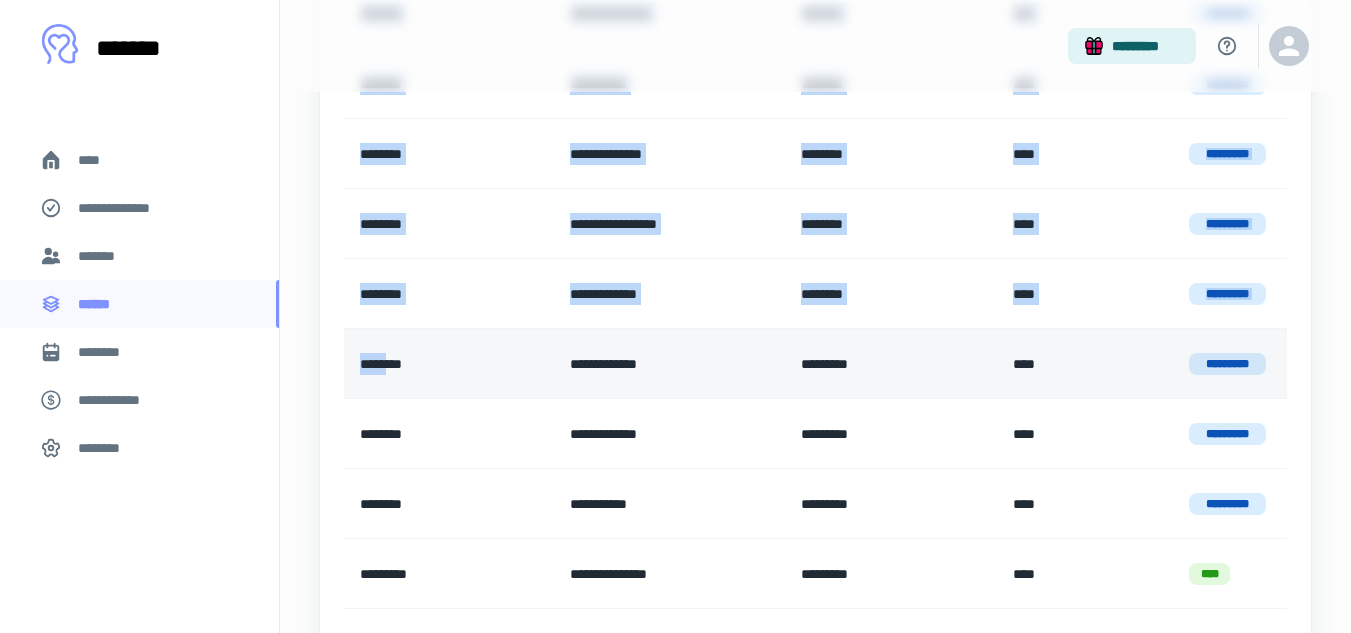 drag, startPoint x: 321, startPoint y: 349, endPoint x: 396, endPoint y: 361, distance: 75.95393 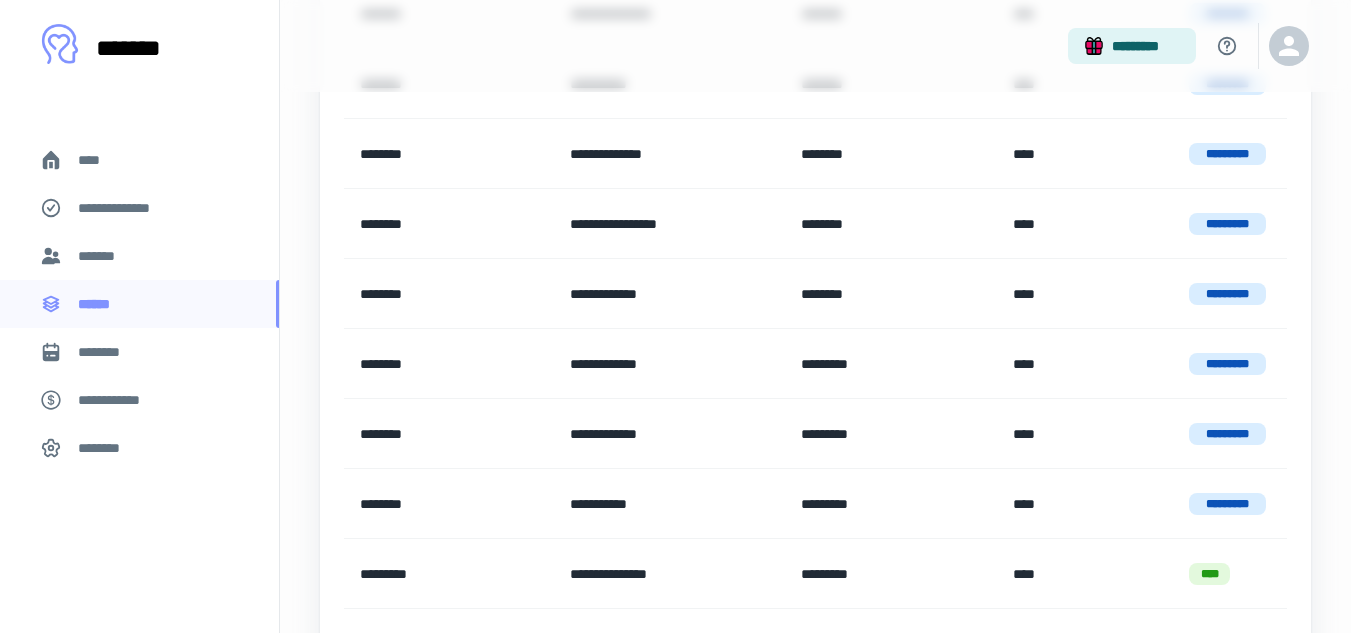 click on "**********" at bounding box center [815, 538] 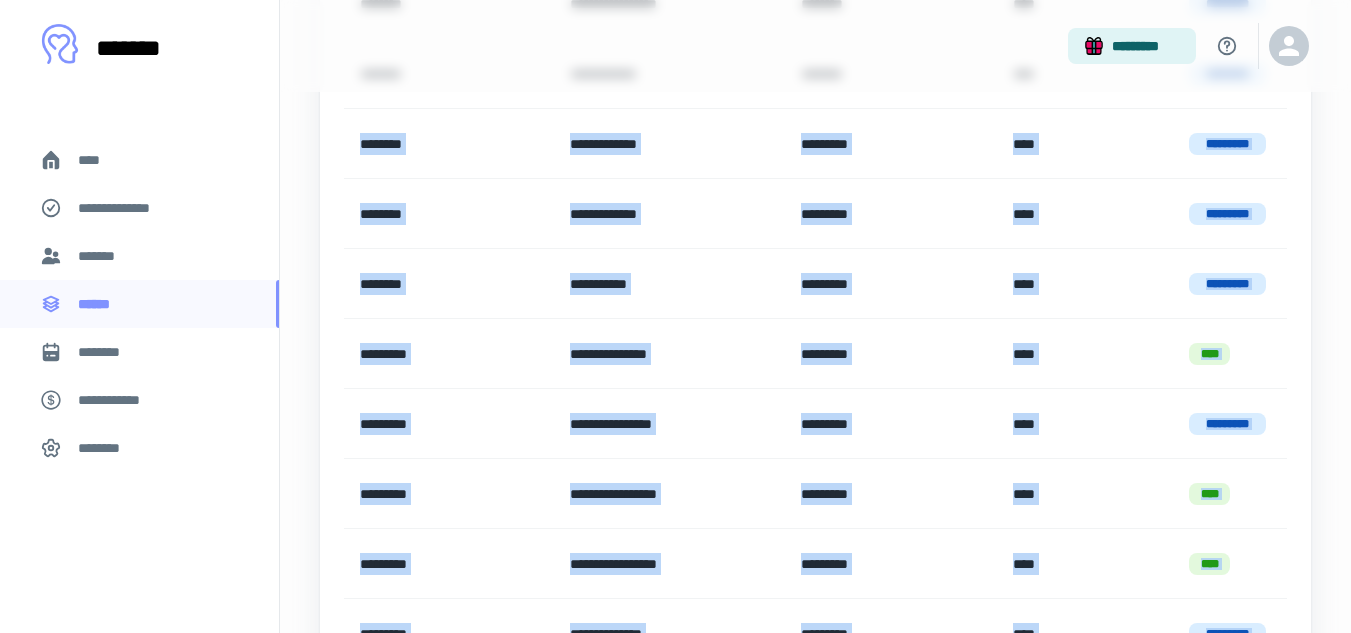 scroll, scrollTop: 1643, scrollLeft: 0, axis: vertical 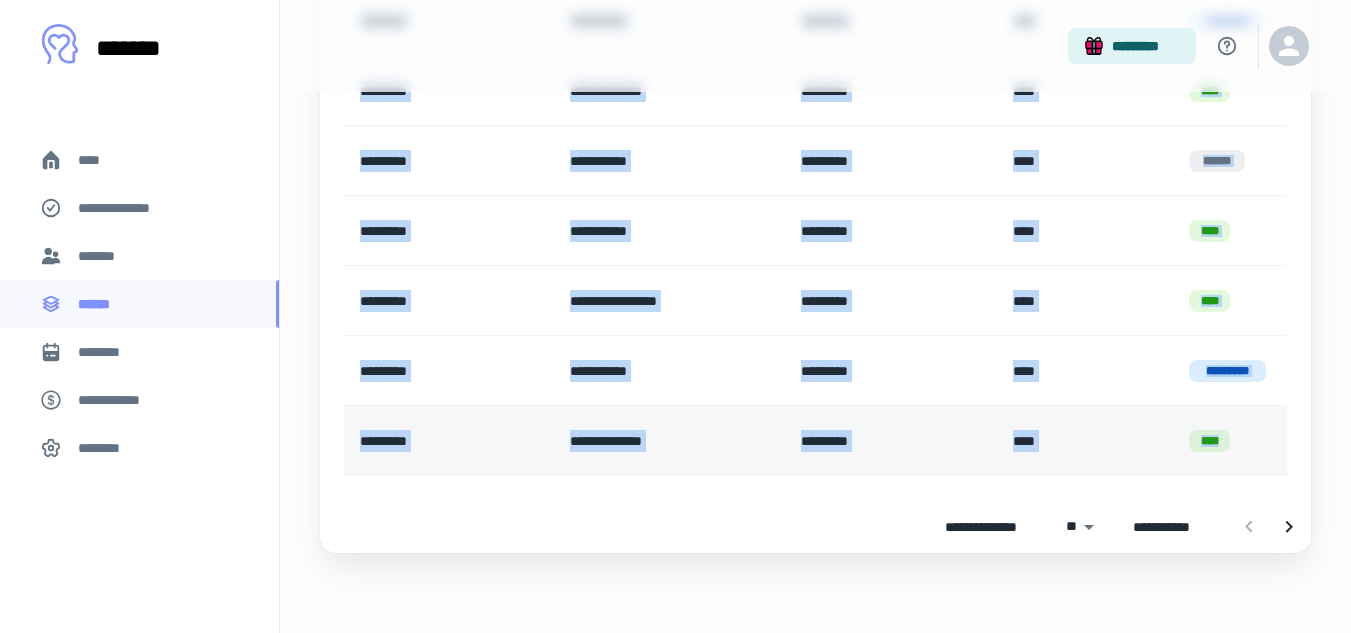 drag, startPoint x: 354, startPoint y: 348, endPoint x: 1223, endPoint y: 435, distance: 873.3442 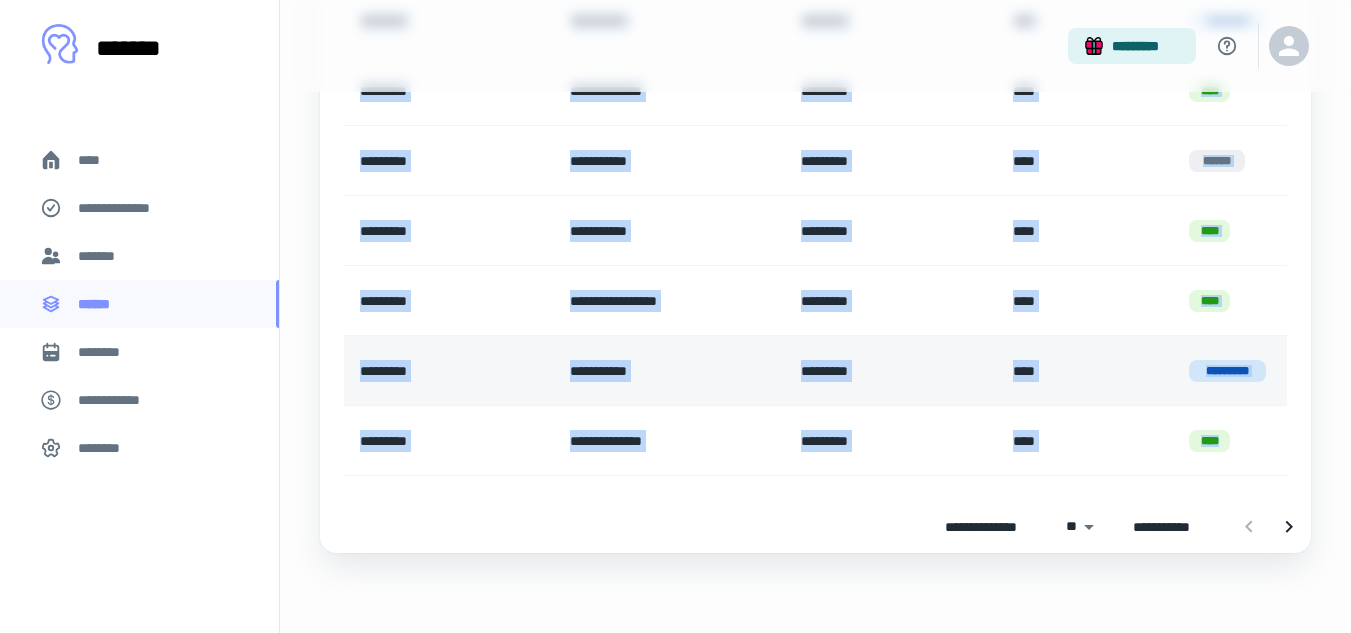 copy on "**********" 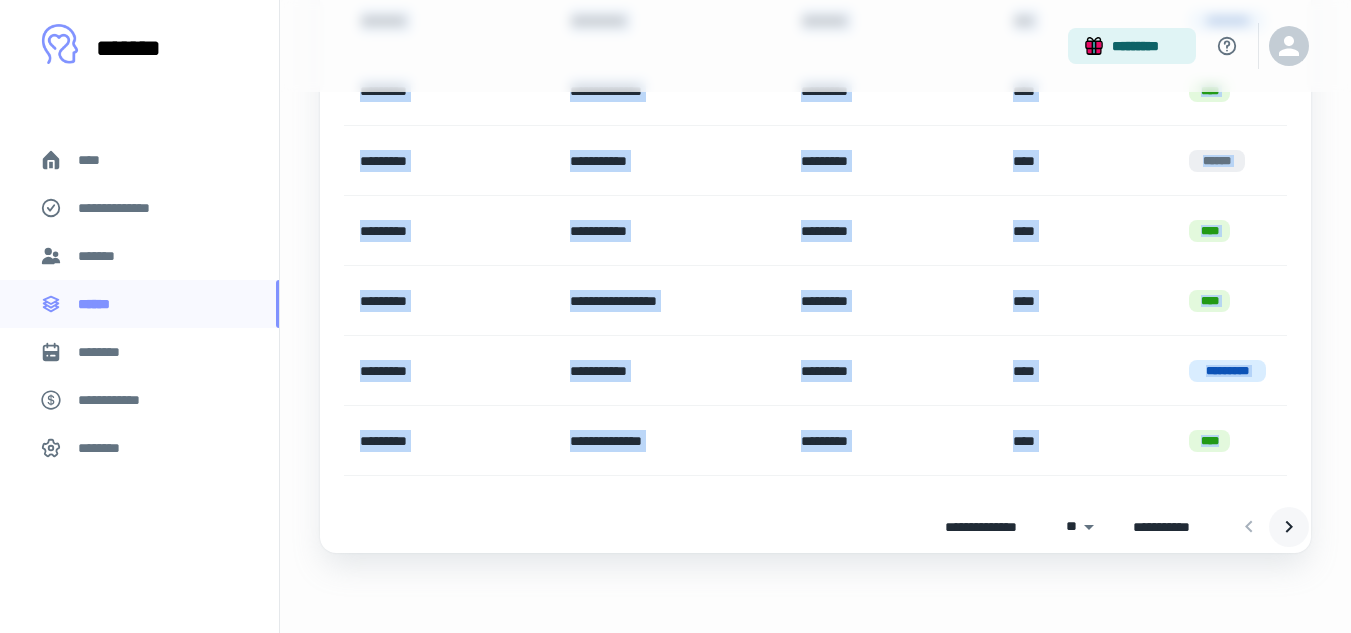 click 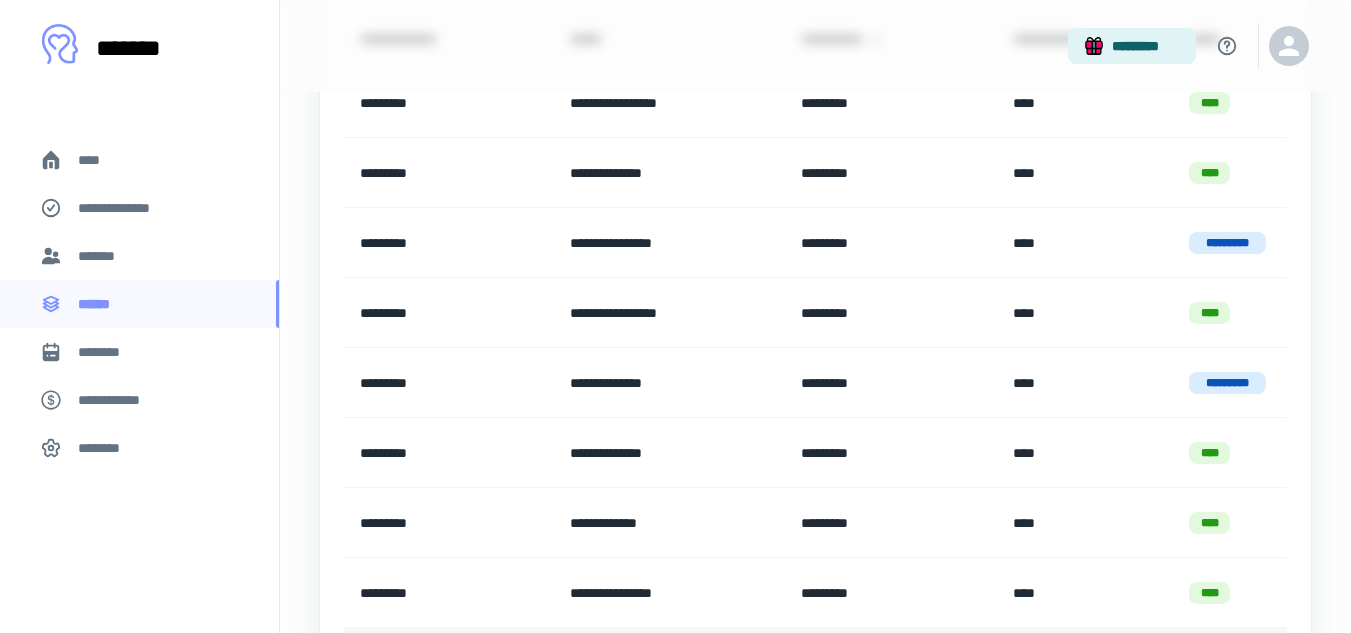 scroll, scrollTop: 0, scrollLeft: 0, axis: both 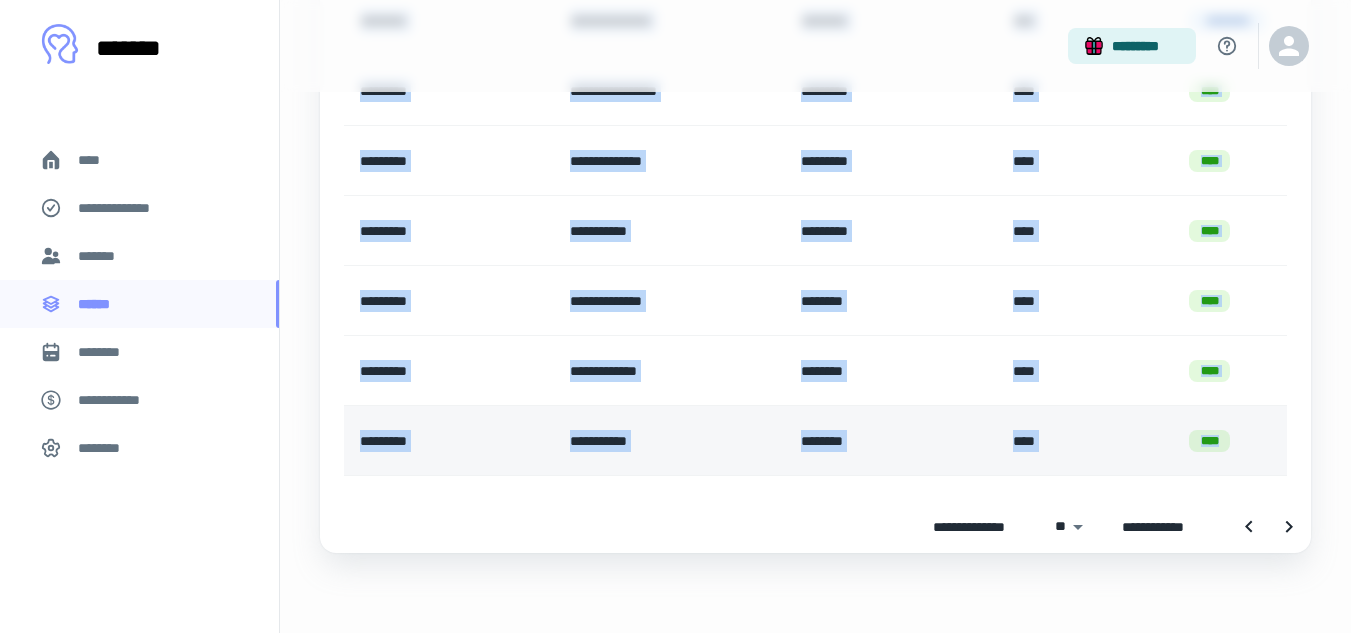 drag, startPoint x: 351, startPoint y: 389, endPoint x: 1217, endPoint y: 452, distance: 868.2886 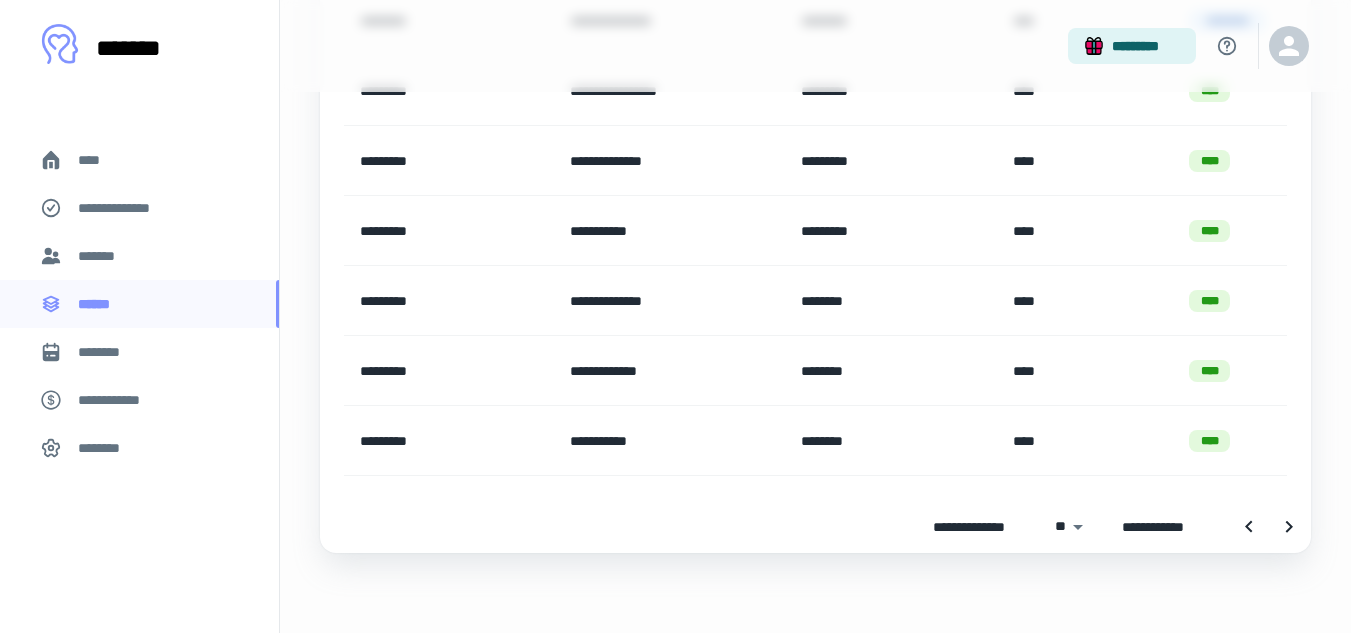 drag, startPoint x: 1216, startPoint y: 435, endPoint x: 957, endPoint y: 484, distance: 263.5944 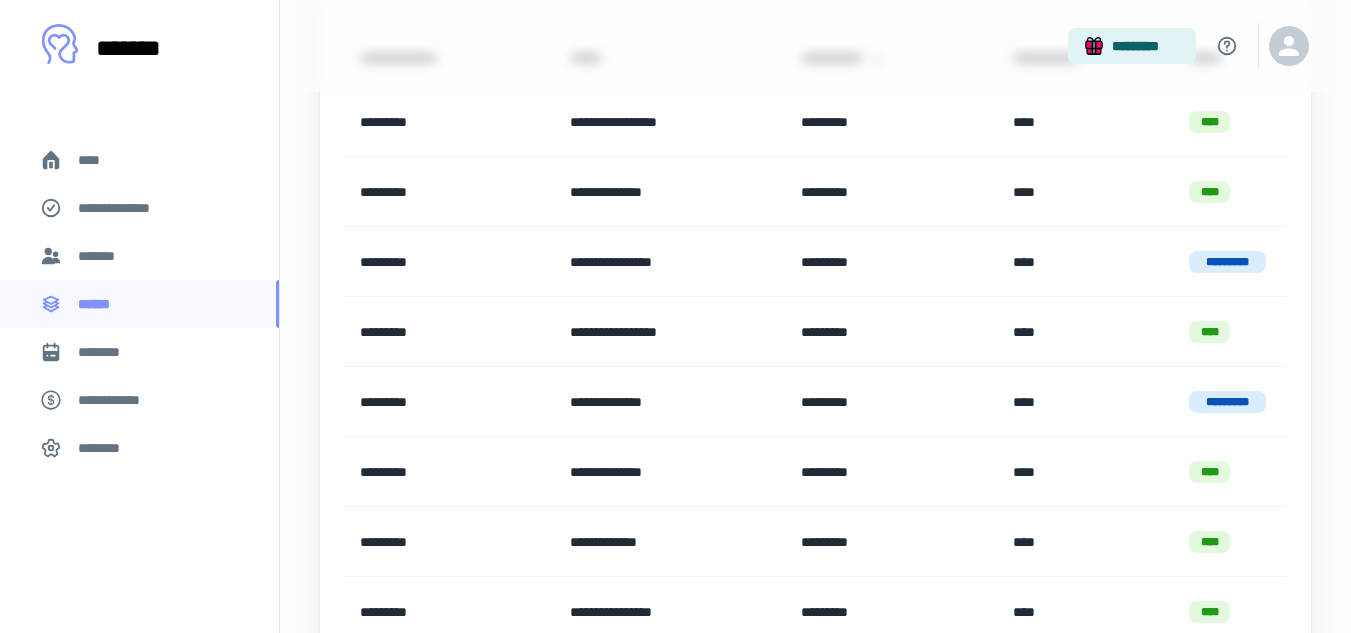 scroll, scrollTop: 0, scrollLeft: 0, axis: both 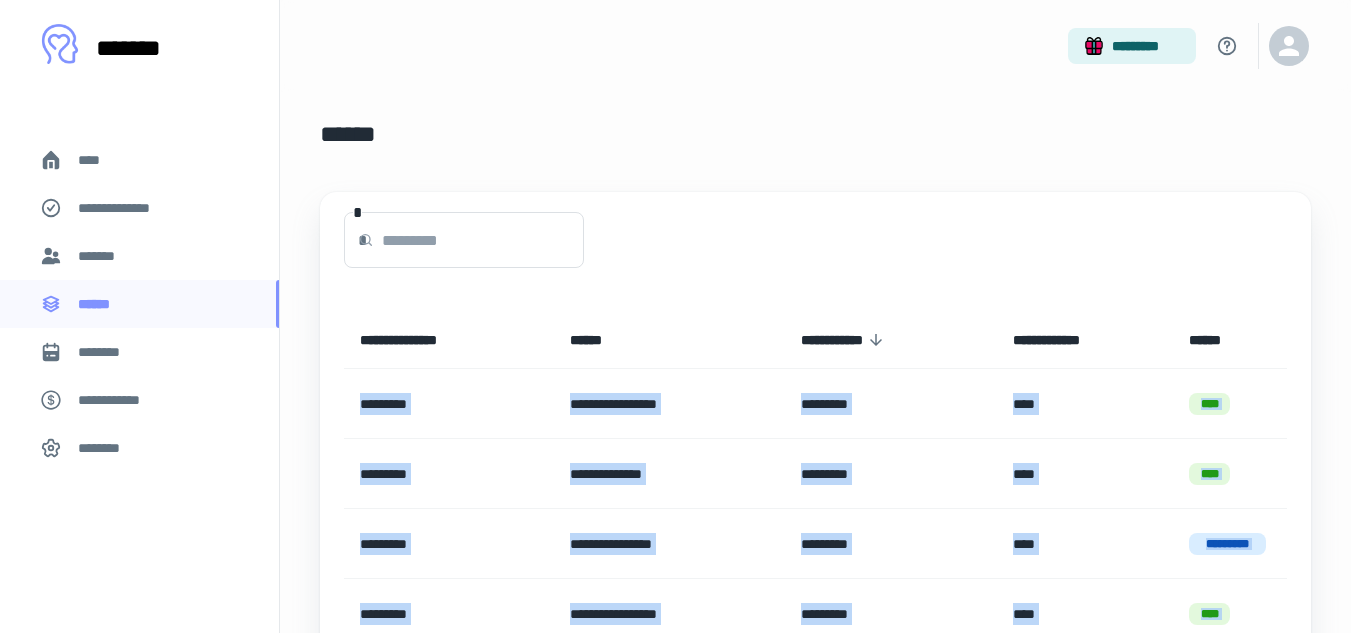 drag, startPoint x: 1248, startPoint y: 462, endPoint x: 336, endPoint y: 402, distance: 913.97156 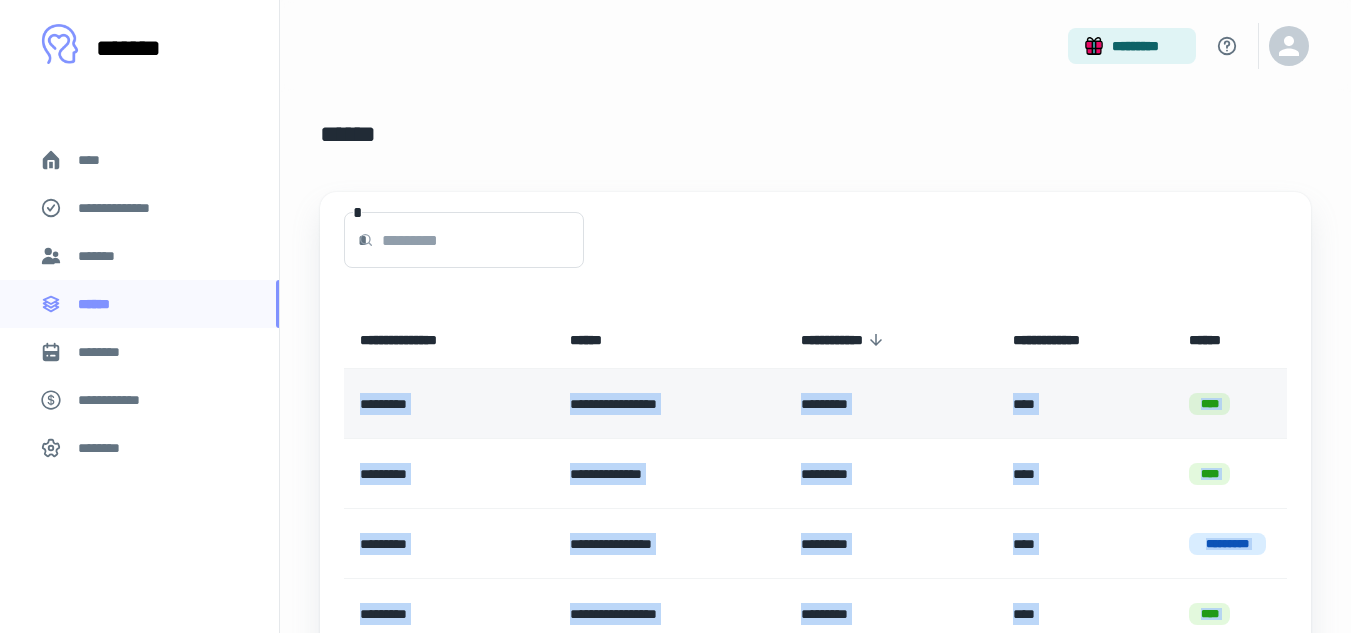 copy on "**********" 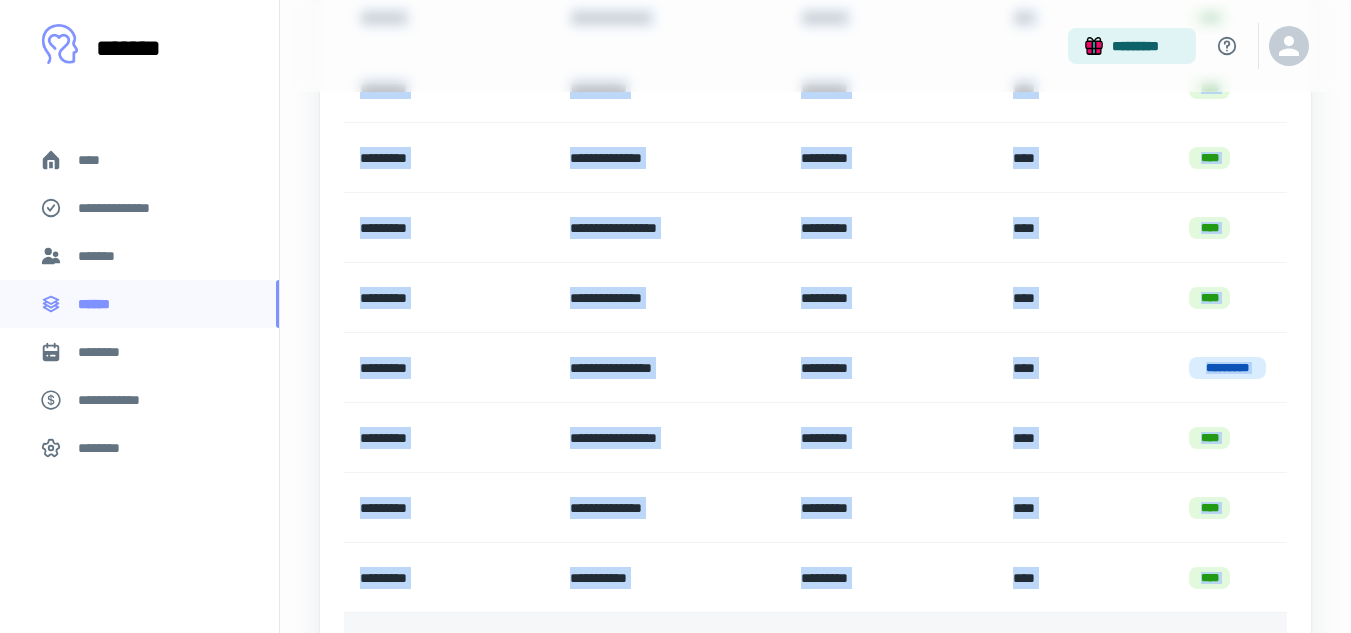 scroll, scrollTop: 1643, scrollLeft: 0, axis: vertical 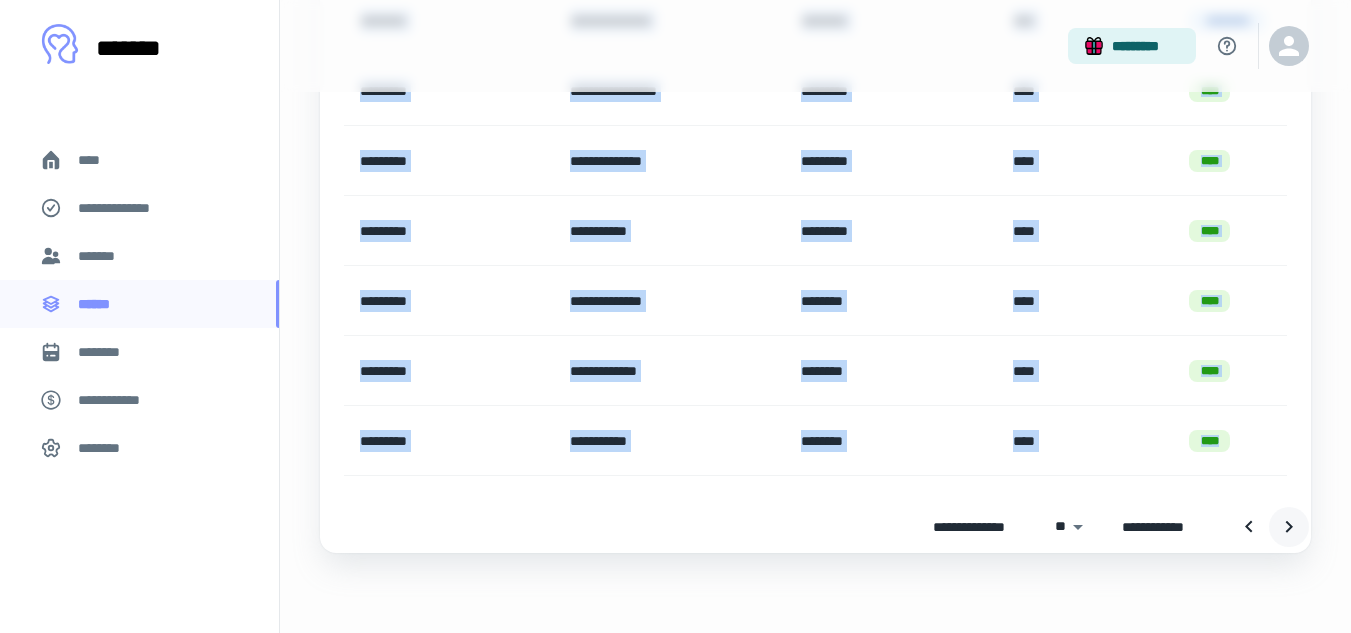 click 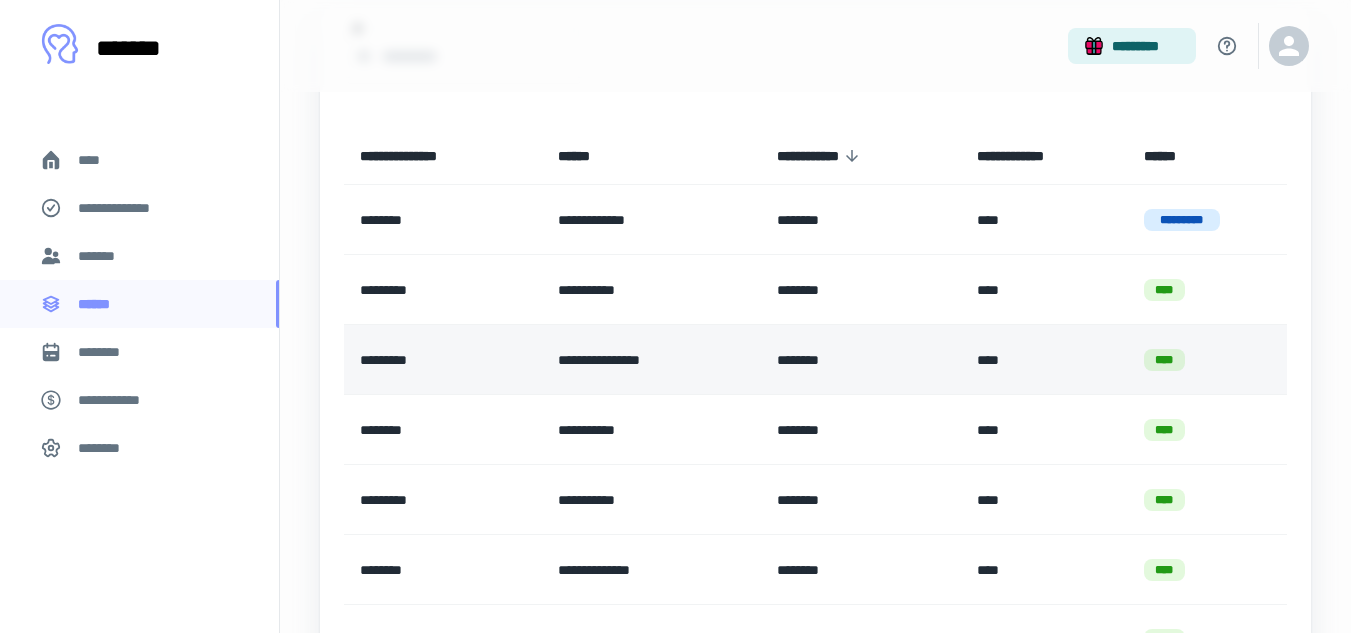 scroll, scrollTop: 143, scrollLeft: 0, axis: vertical 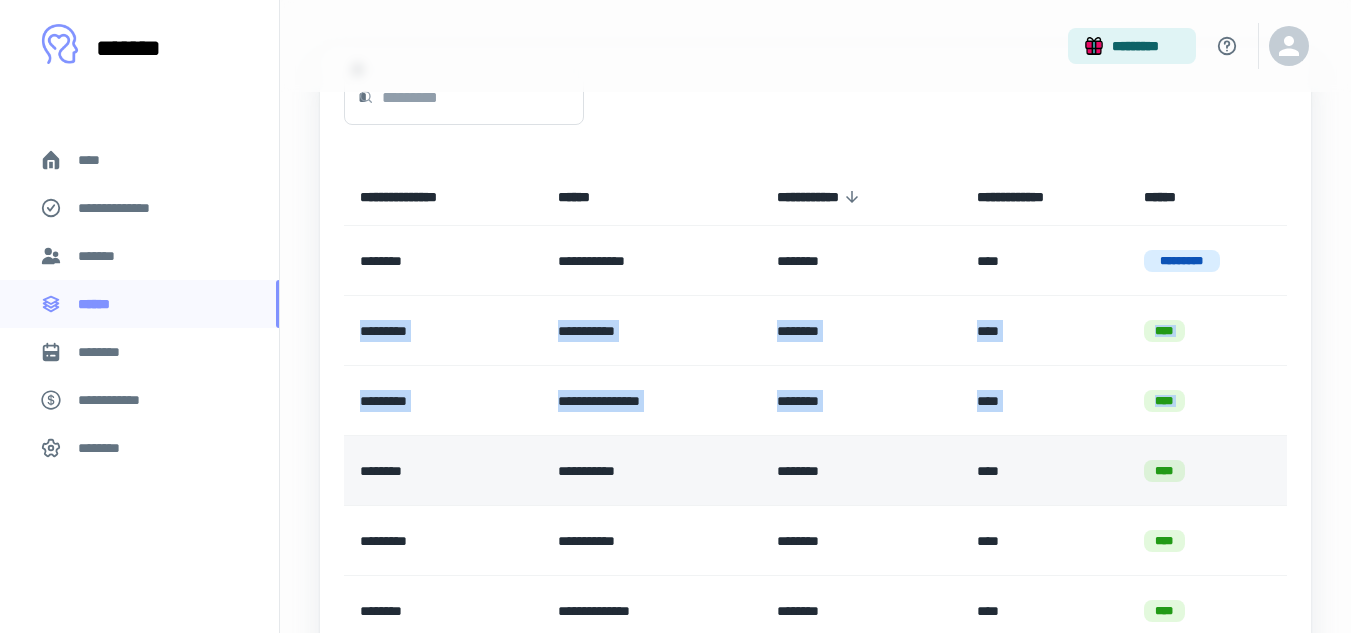 drag, startPoint x: 1206, startPoint y: 260, endPoint x: 352, endPoint y: 443, distance: 873.3871 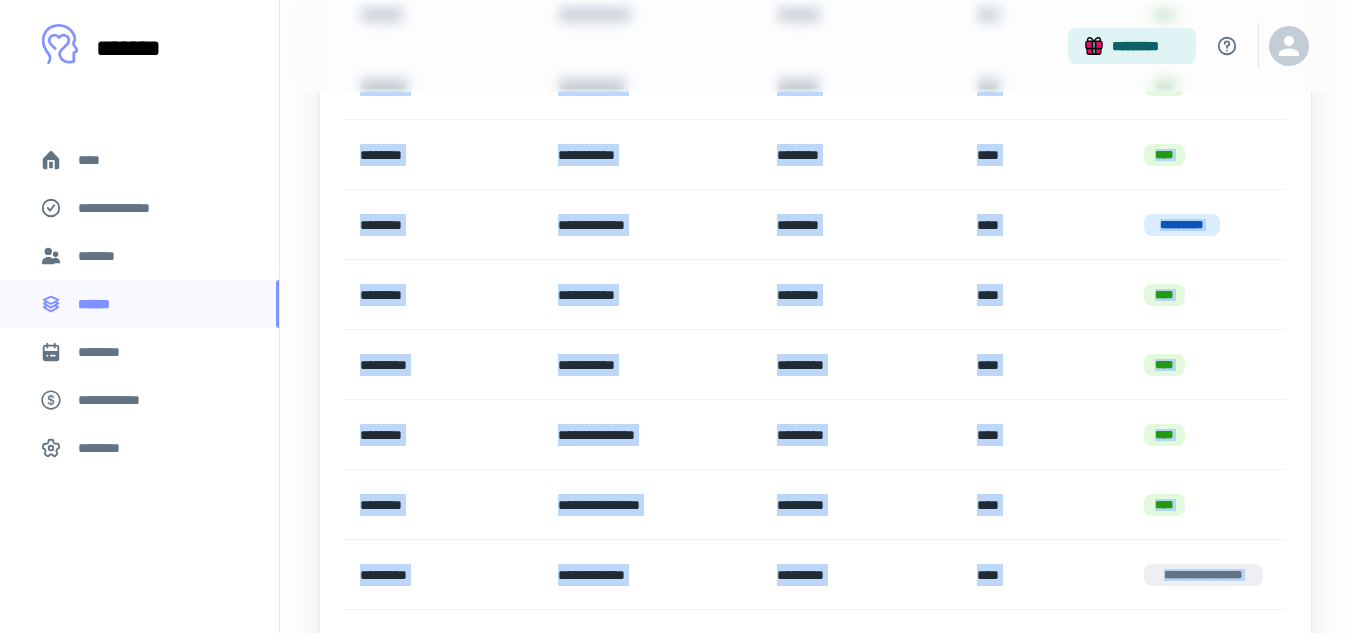 scroll, scrollTop: 1643, scrollLeft: 0, axis: vertical 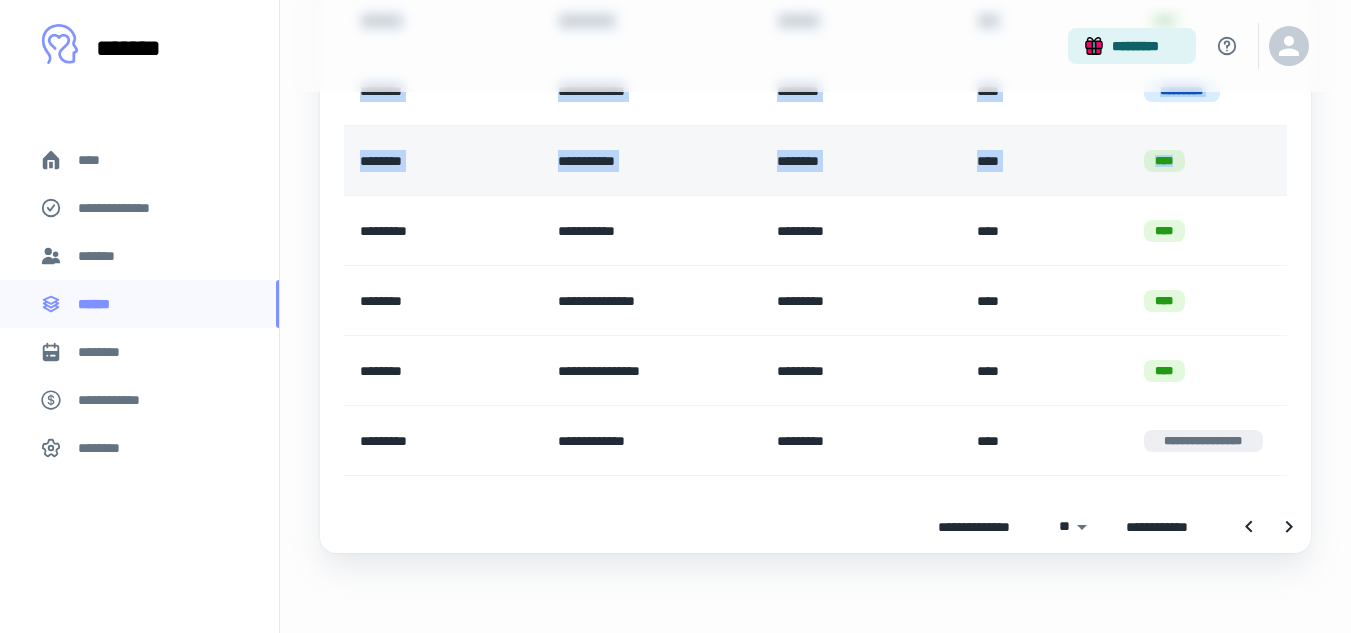 drag, startPoint x: 350, startPoint y: 254, endPoint x: 1166, endPoint y: 162, distance: 821.1699 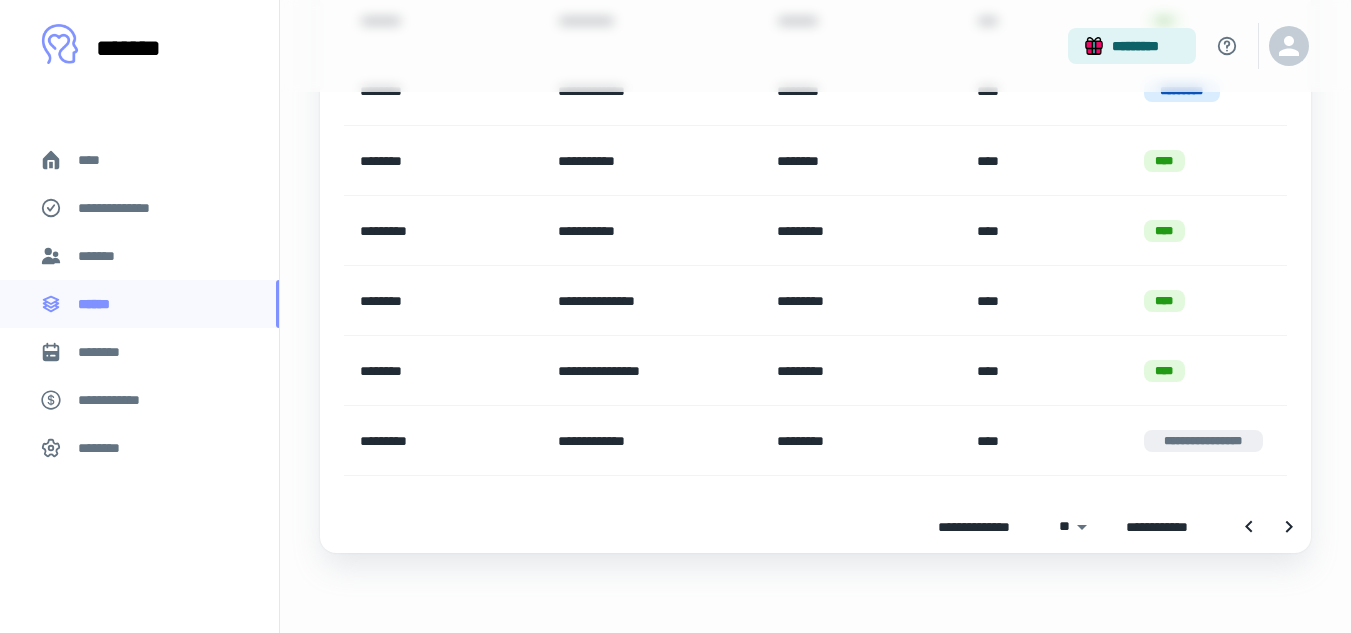 click on "**********" at bounding box center [815, 527] 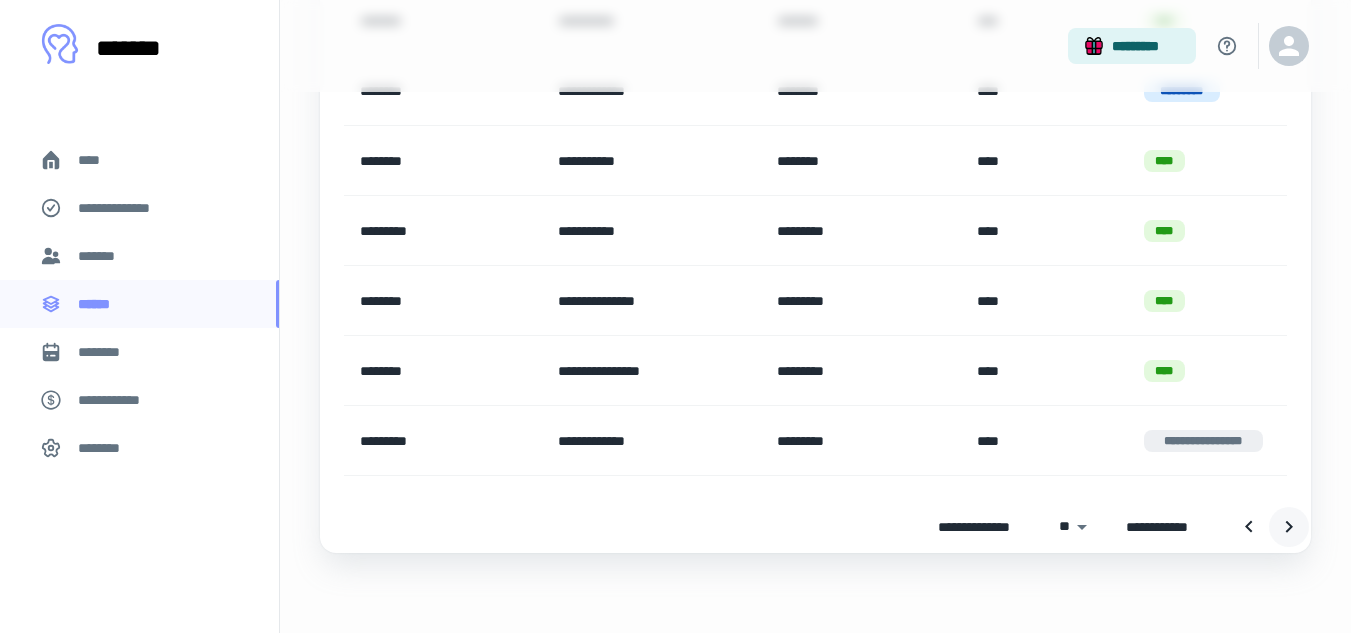click 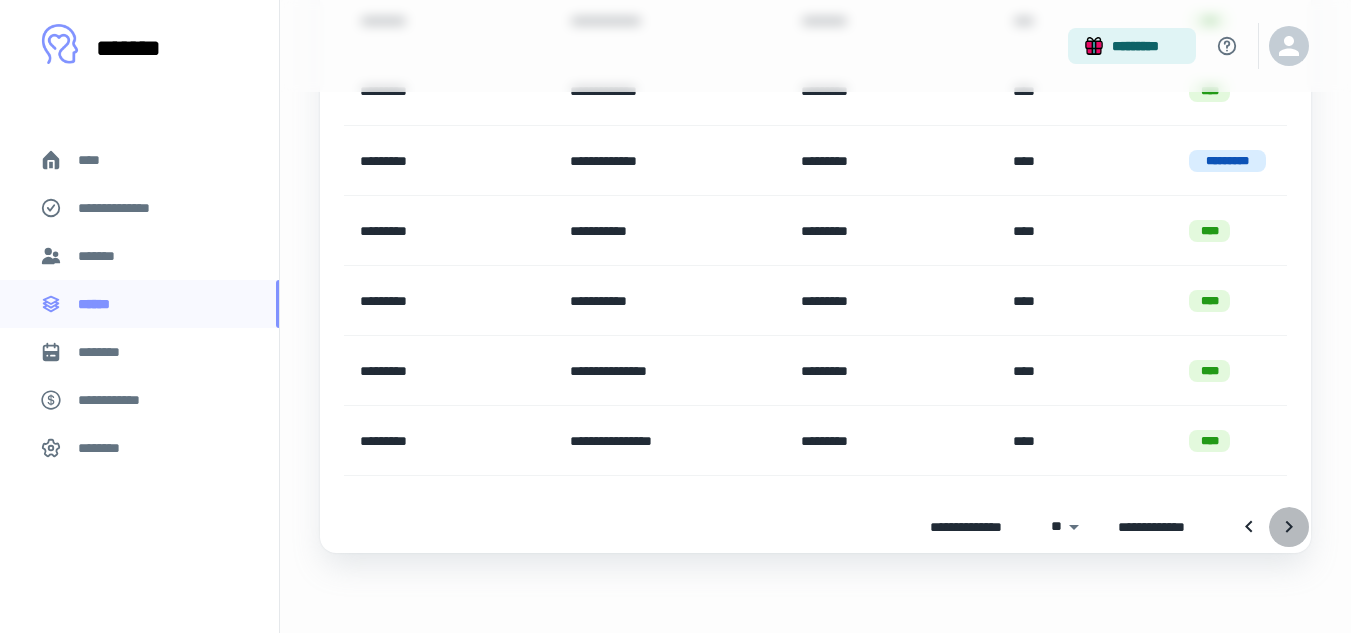 click 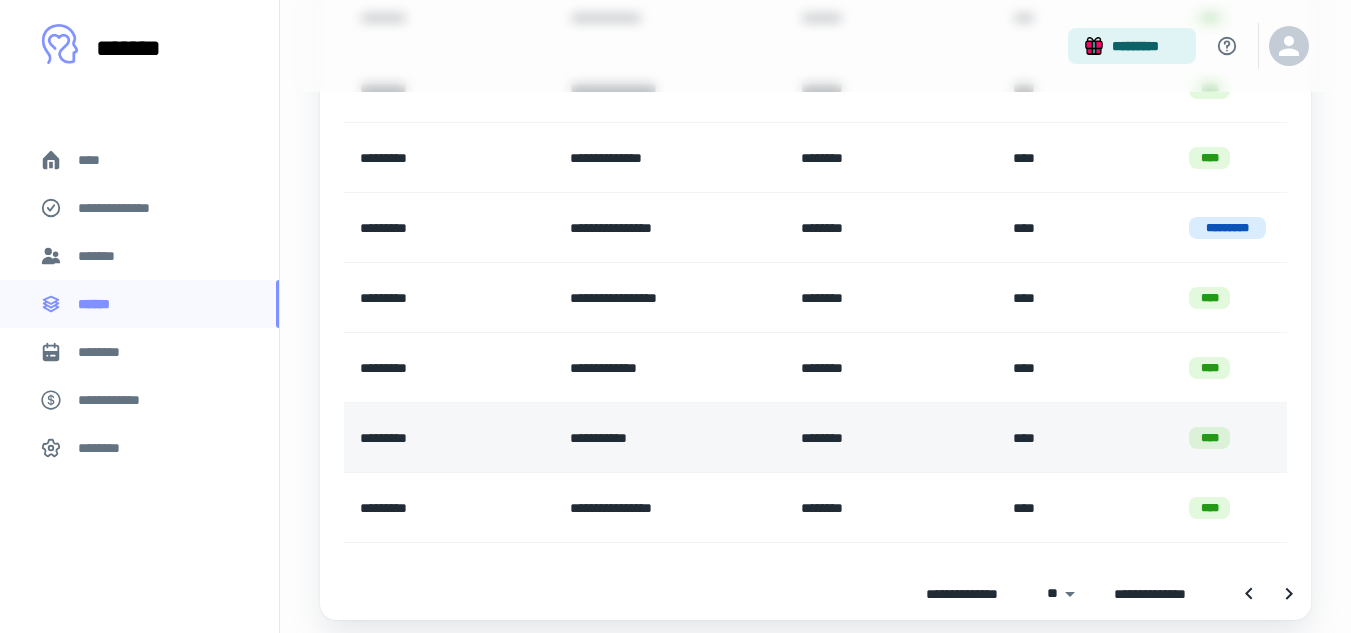 scroll, scrollTop: 1600, scrollLeft: 0, axis: vertical 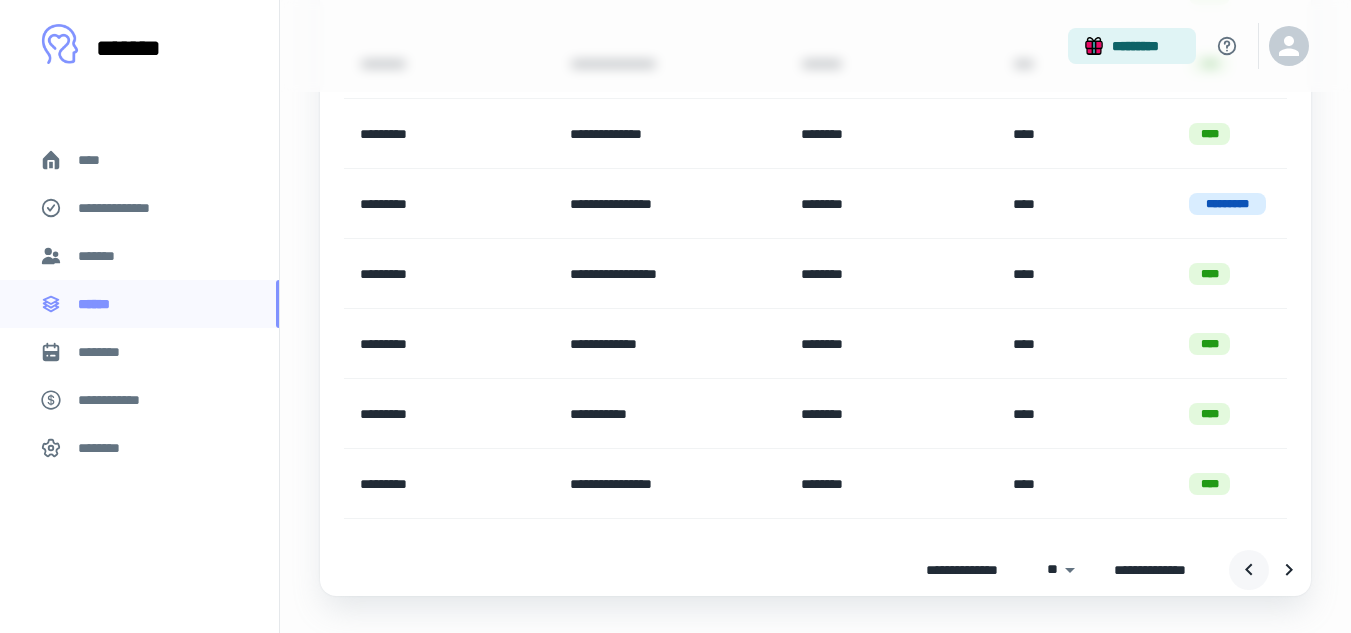click 